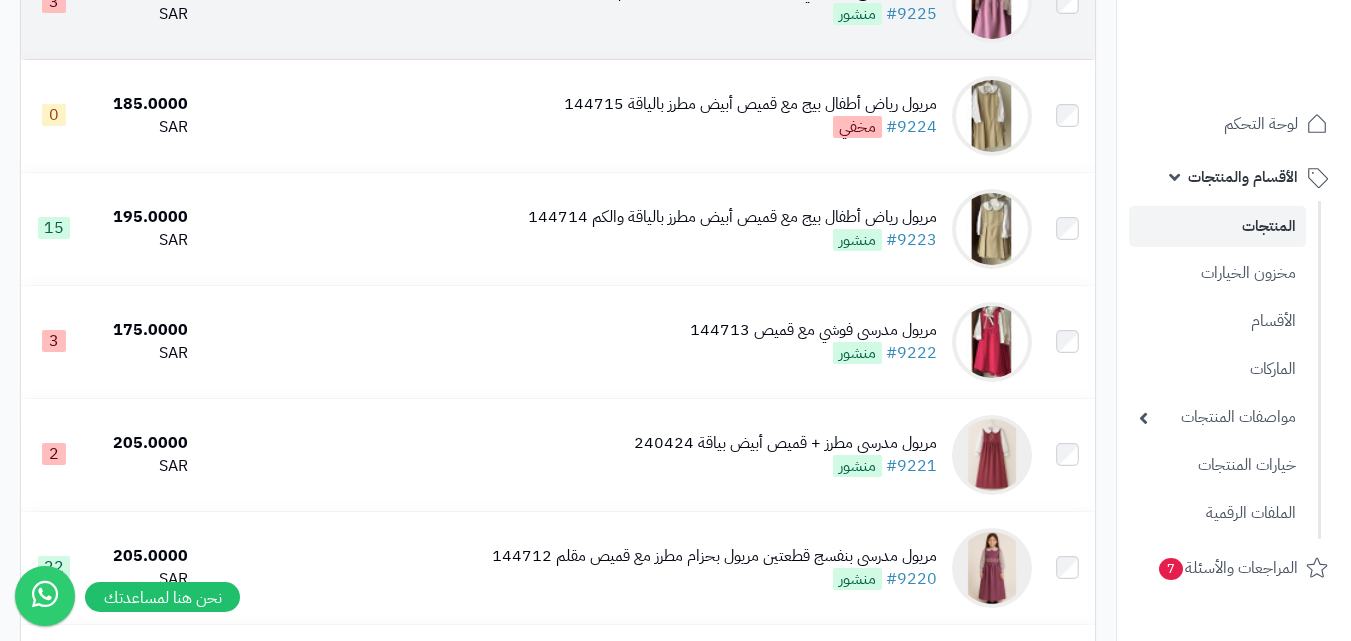 scroll, scrollTop: 1600, scrollLeft: 0, axis: vertical 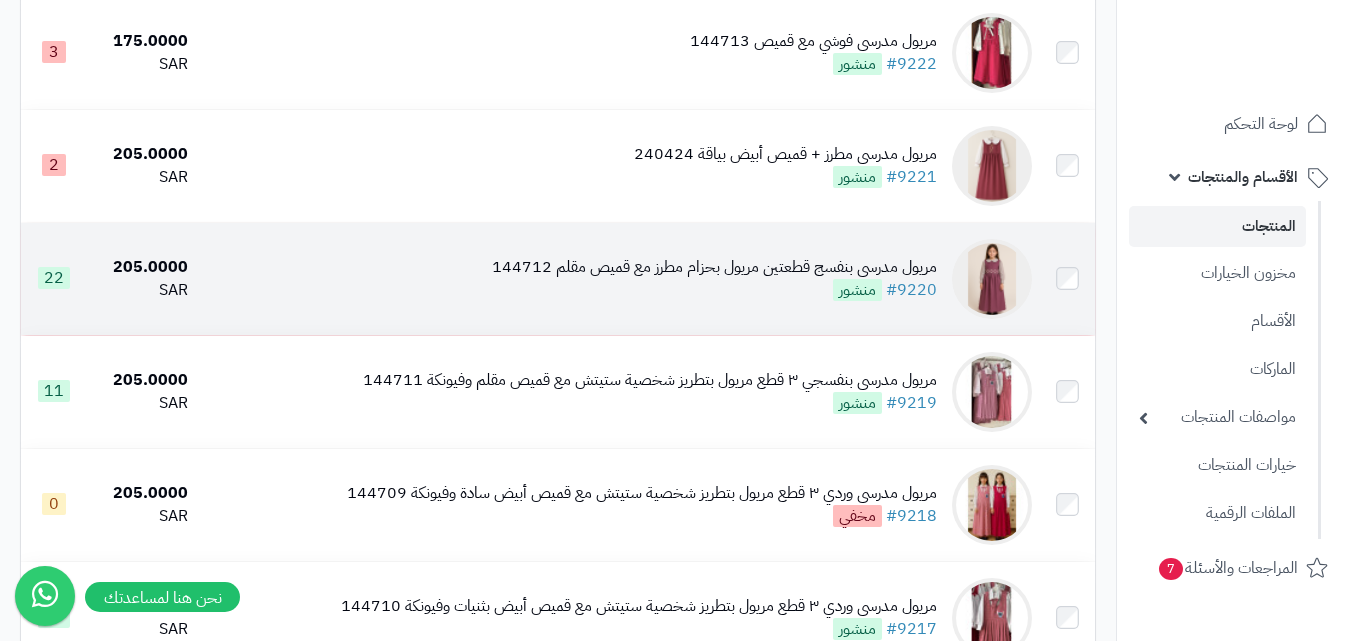 click at bounding box center [992, 279] 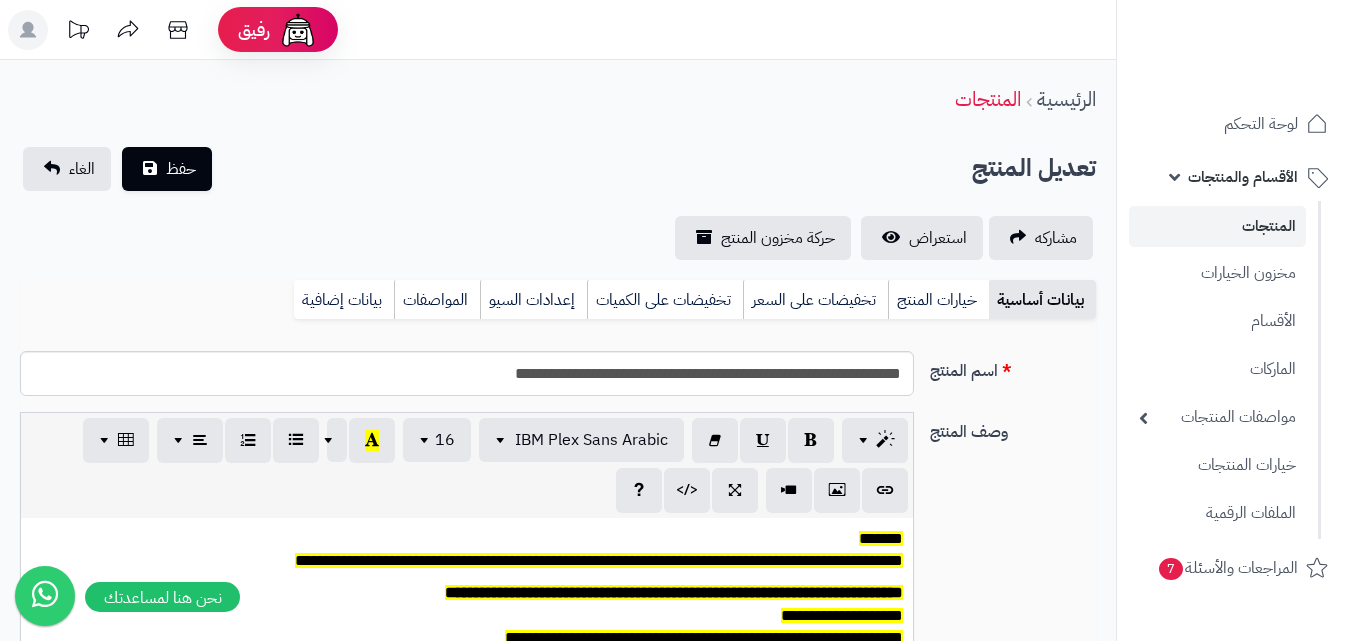 scroll, scrollTop: 0, scrollLeft: 0, axis: both 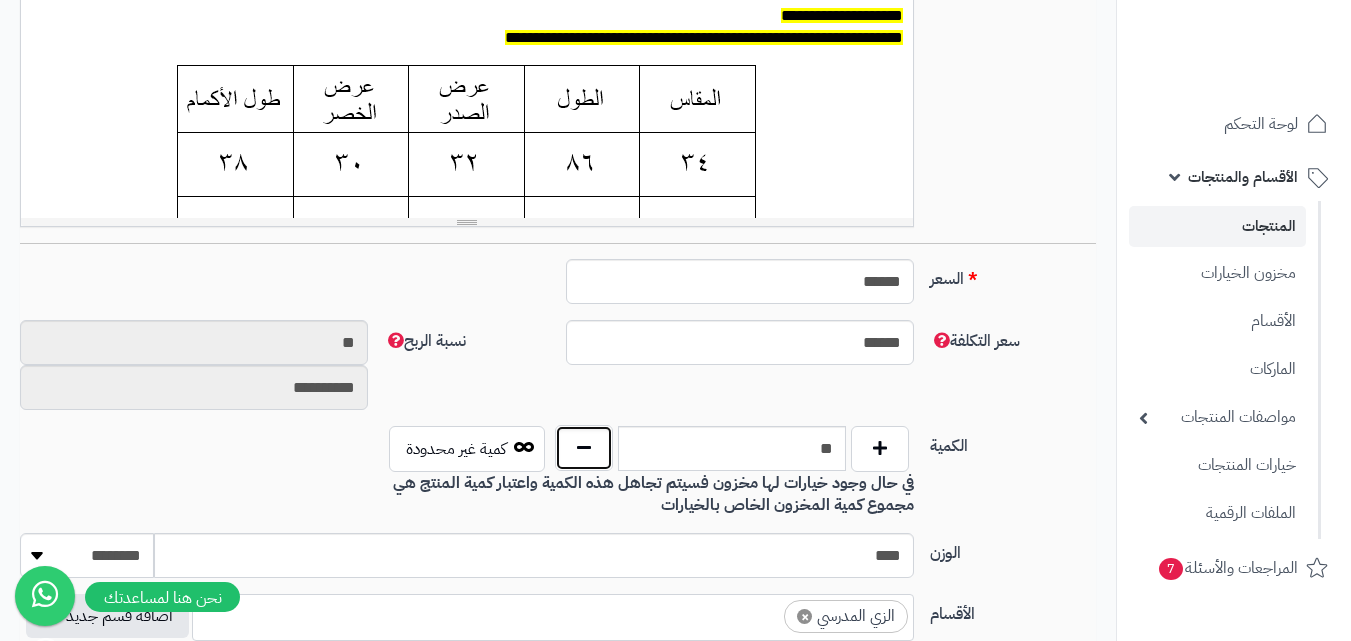 click at bounding box center [584, 448] 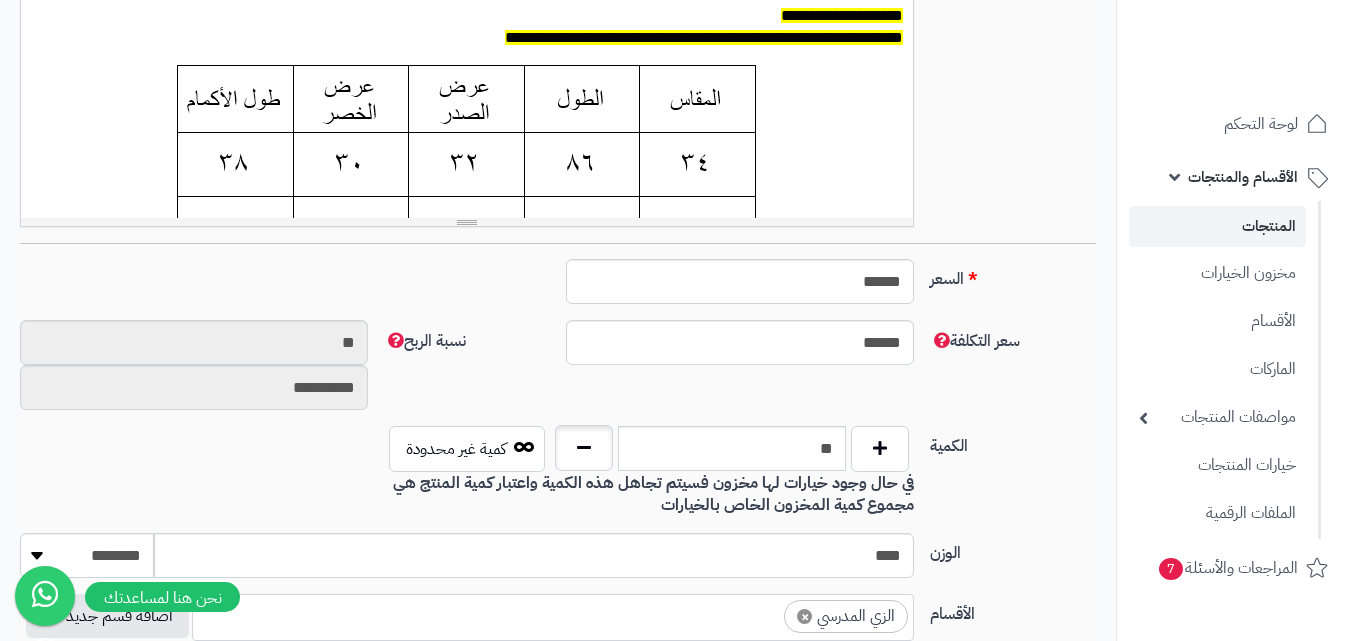 type on "**" 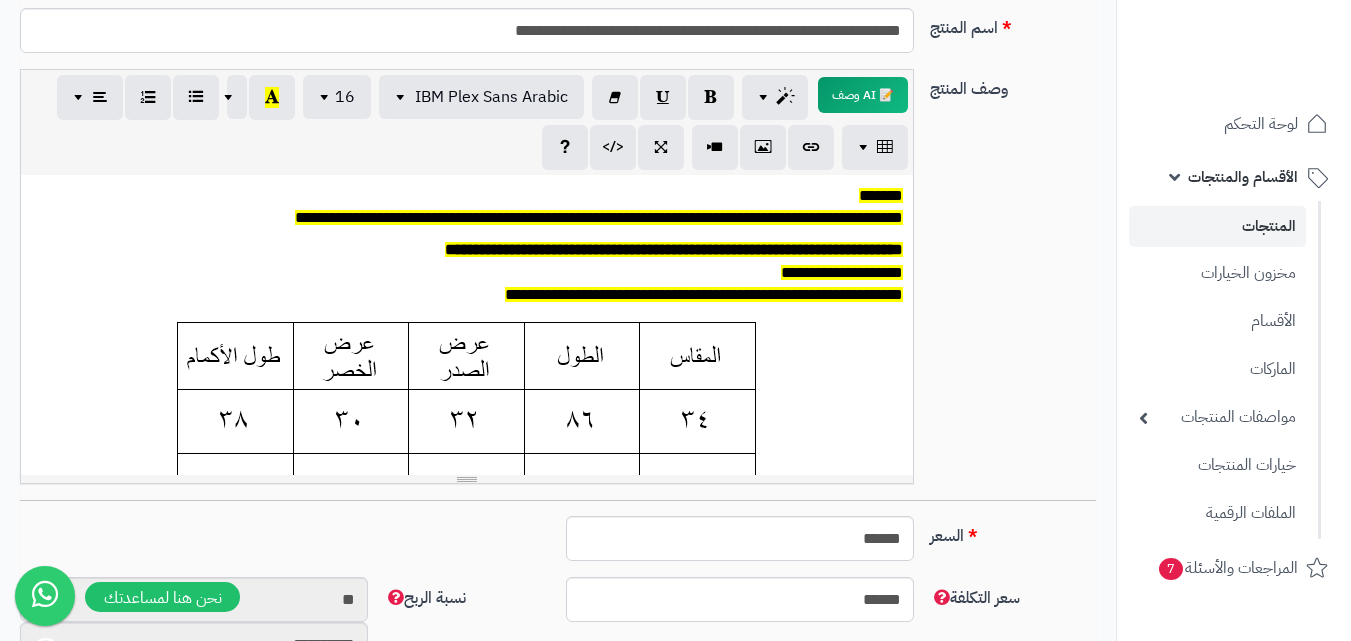 scroll, scrollTop: 100, scrollLeft: 0, axis: vertical 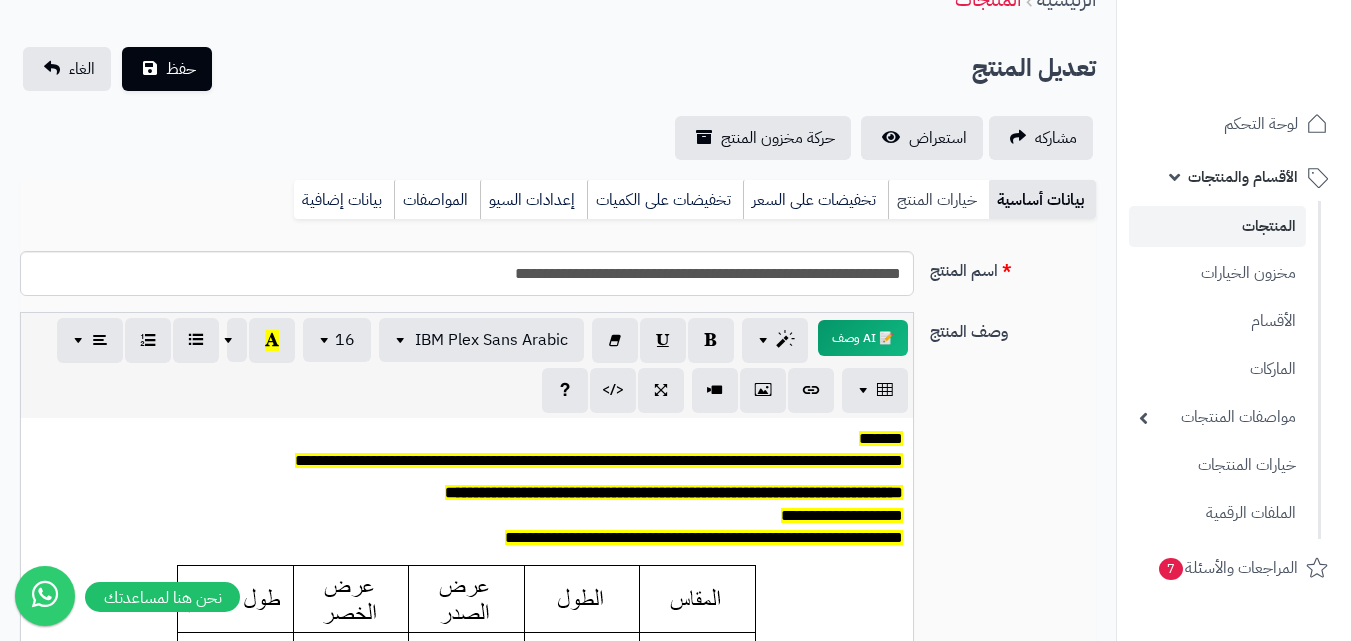 click on "خيارات المنتج" at bounding box center (938, 200) 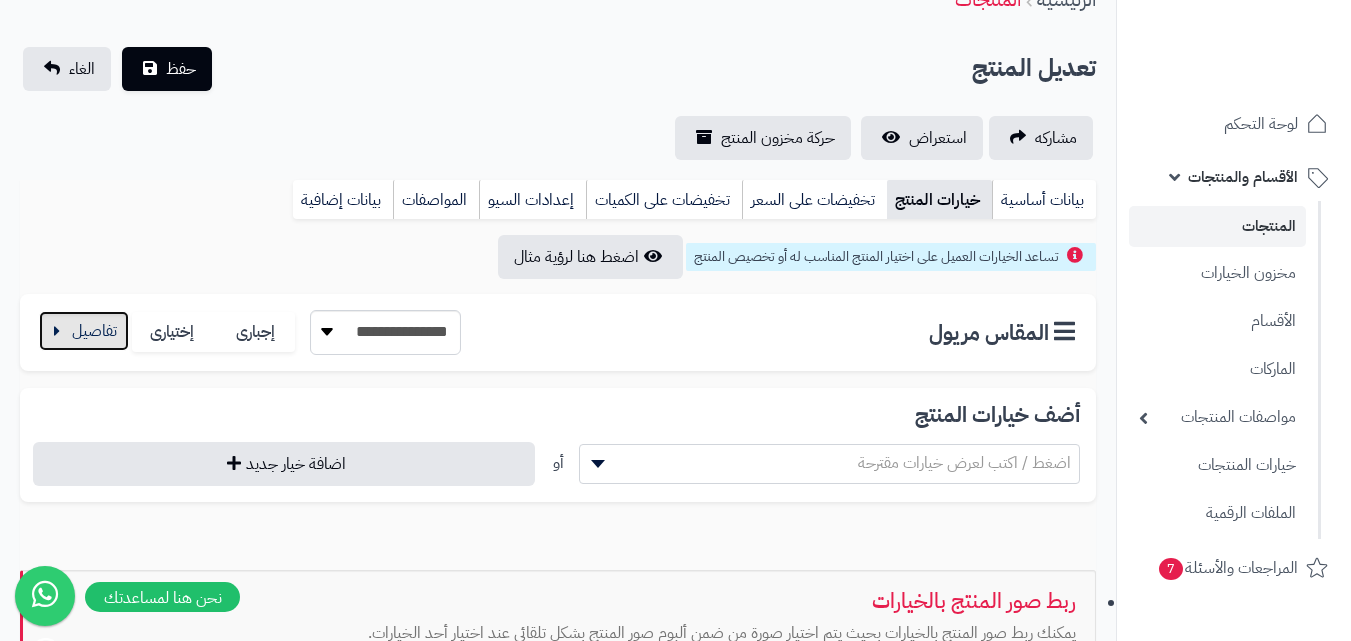 click at bounding box center (84, 331) 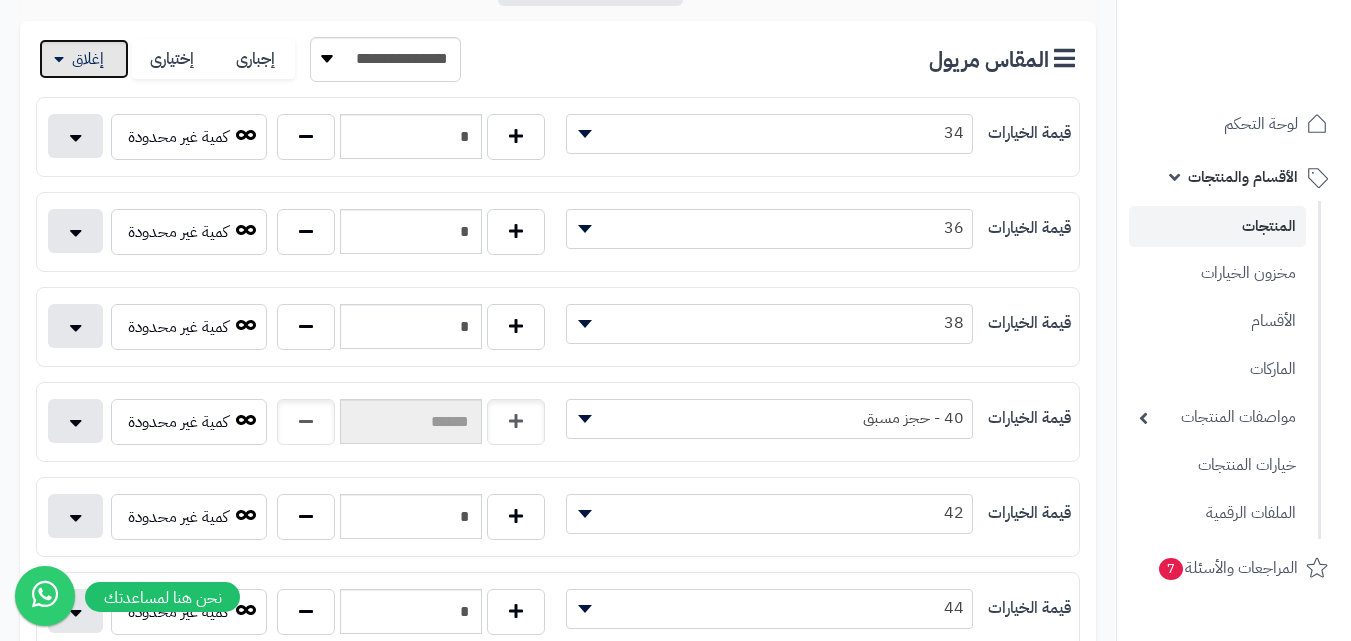 scroll, scrollTop: 400, scrollLeft: 0, axis: vertical 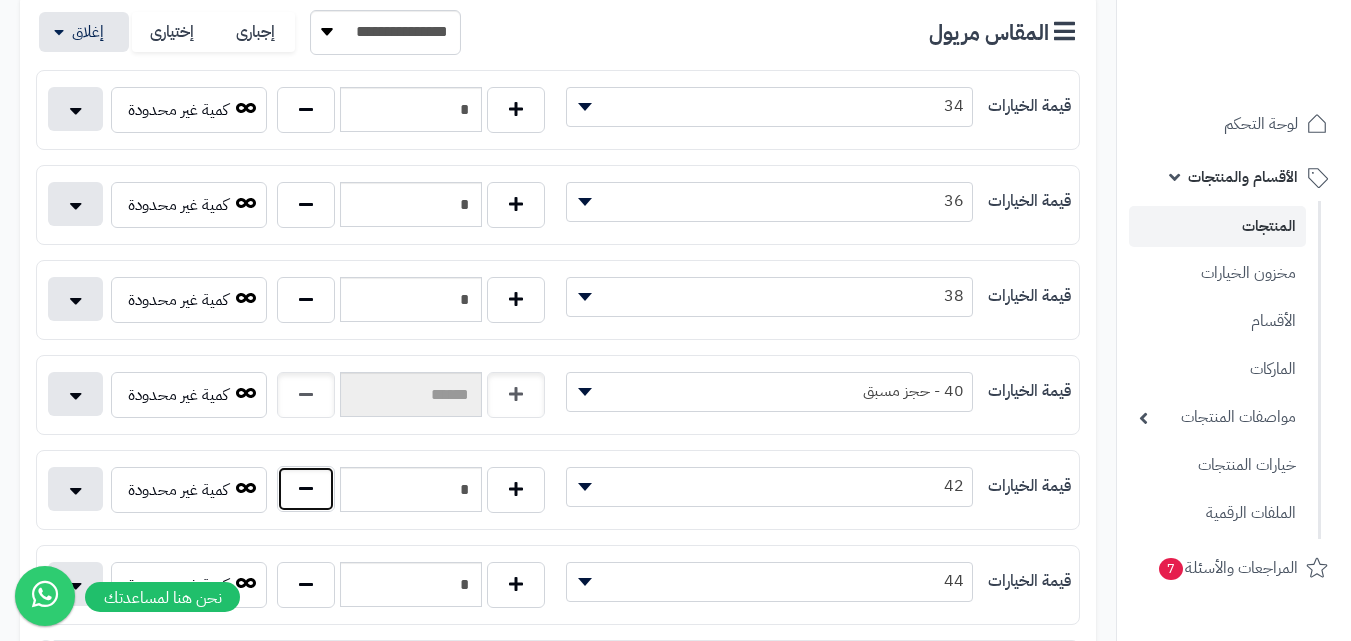 click at bounding box center (306, 489) 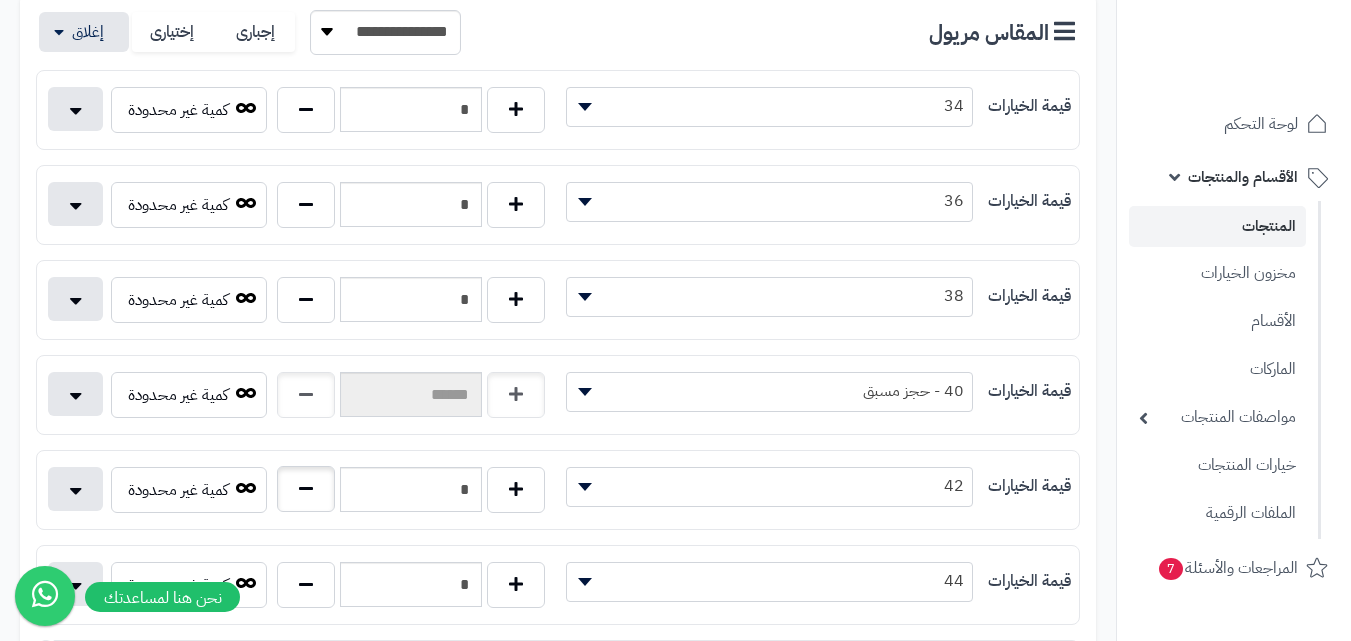 type on "*" 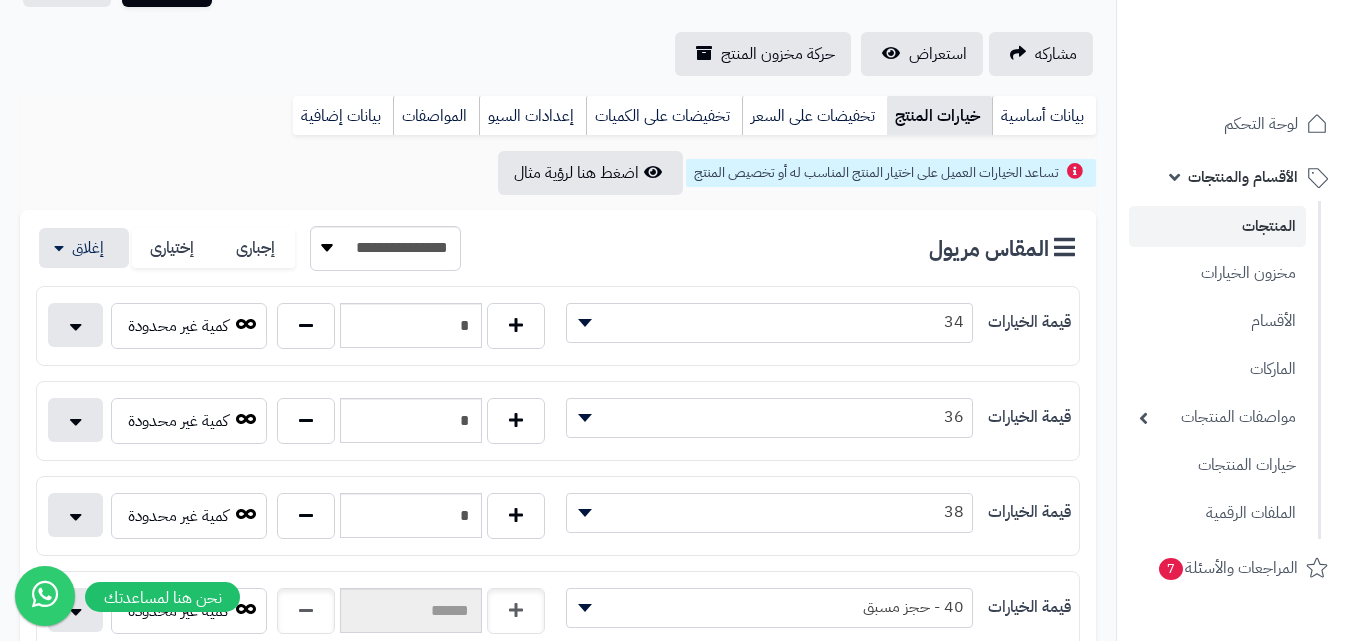 scroll, scrollTop: 0, scrollLeft: 0, axis: both 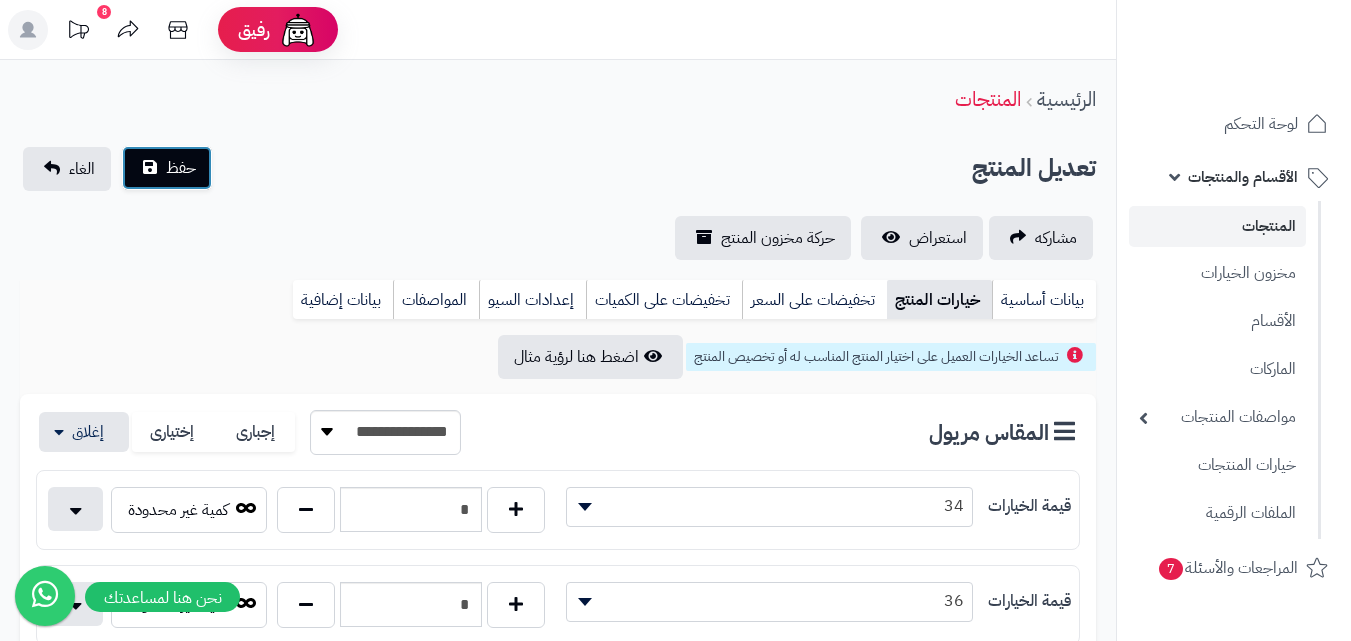 click on "حفظ" at bounding box center (181, 168) 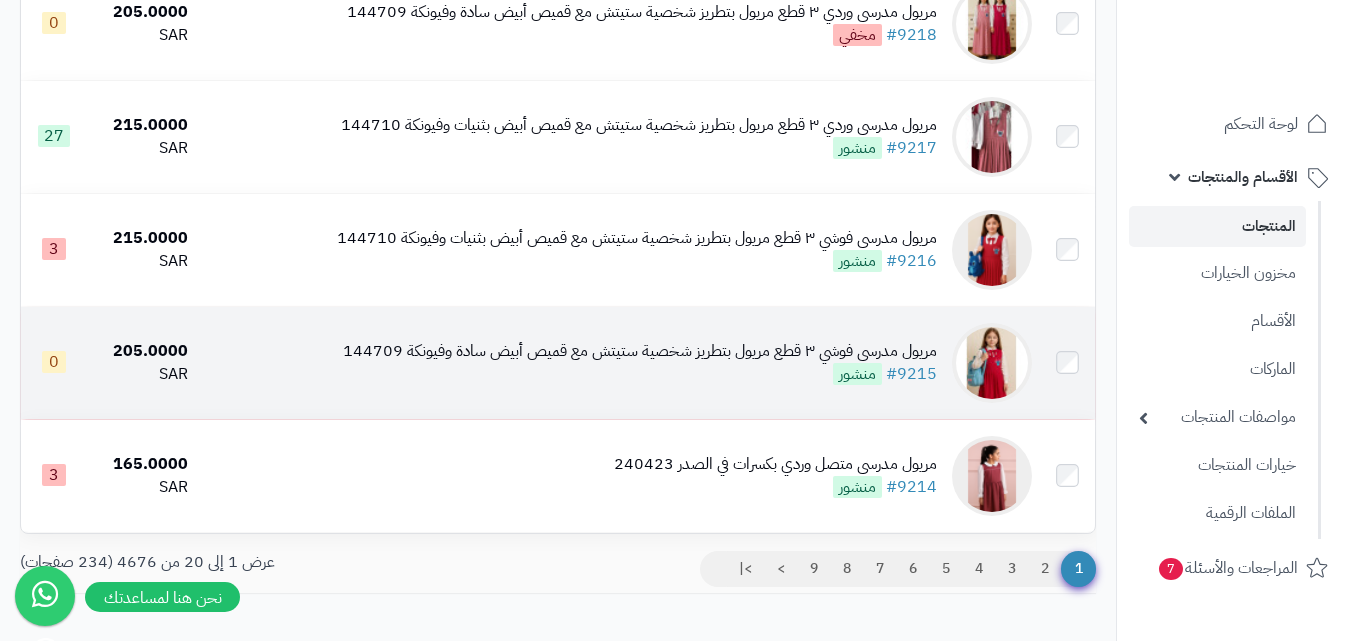 scroll, scrollTop: 2202, scrollLeft: 0, axis: vertical 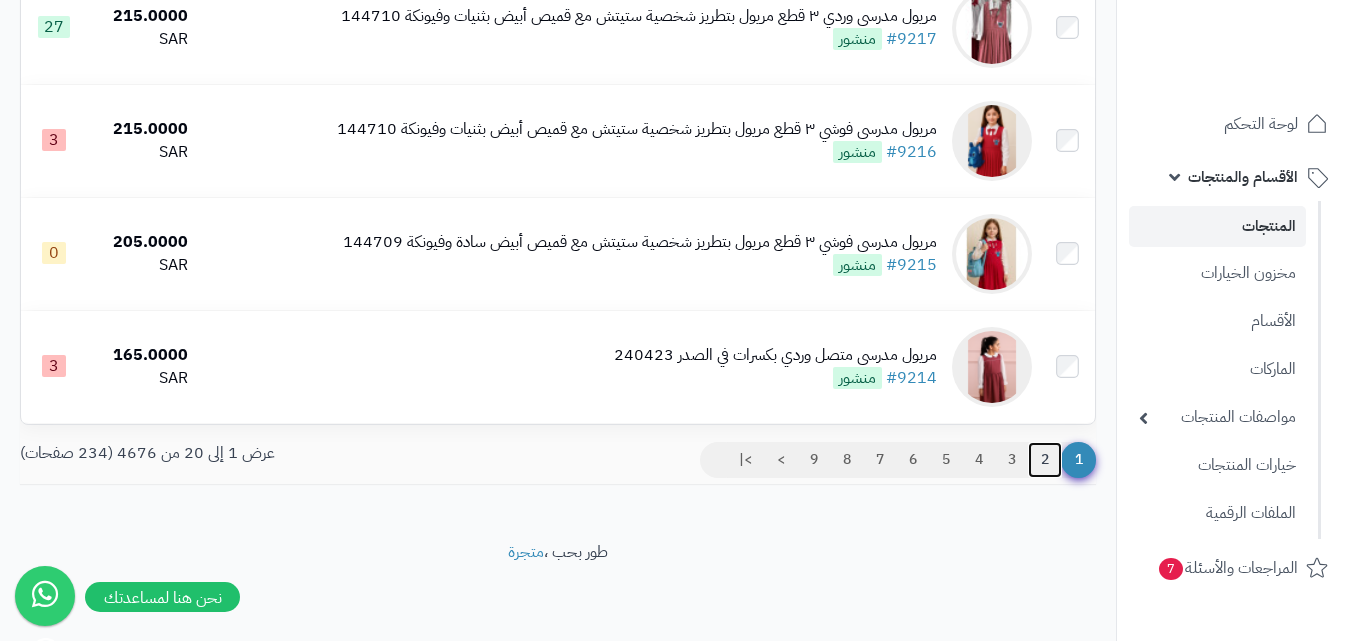 click on "2" at bounding box center (1045, 460) 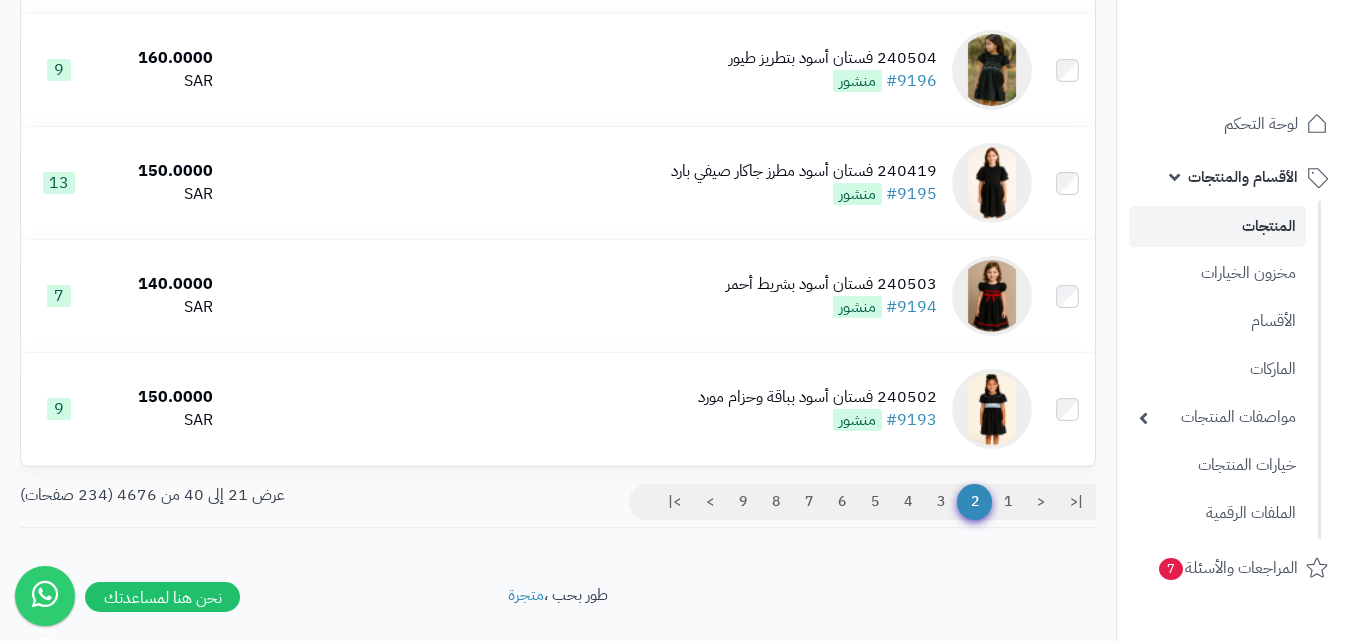 scroll, scrollTop: 2112, scrollLeft: 0, axis: vertical 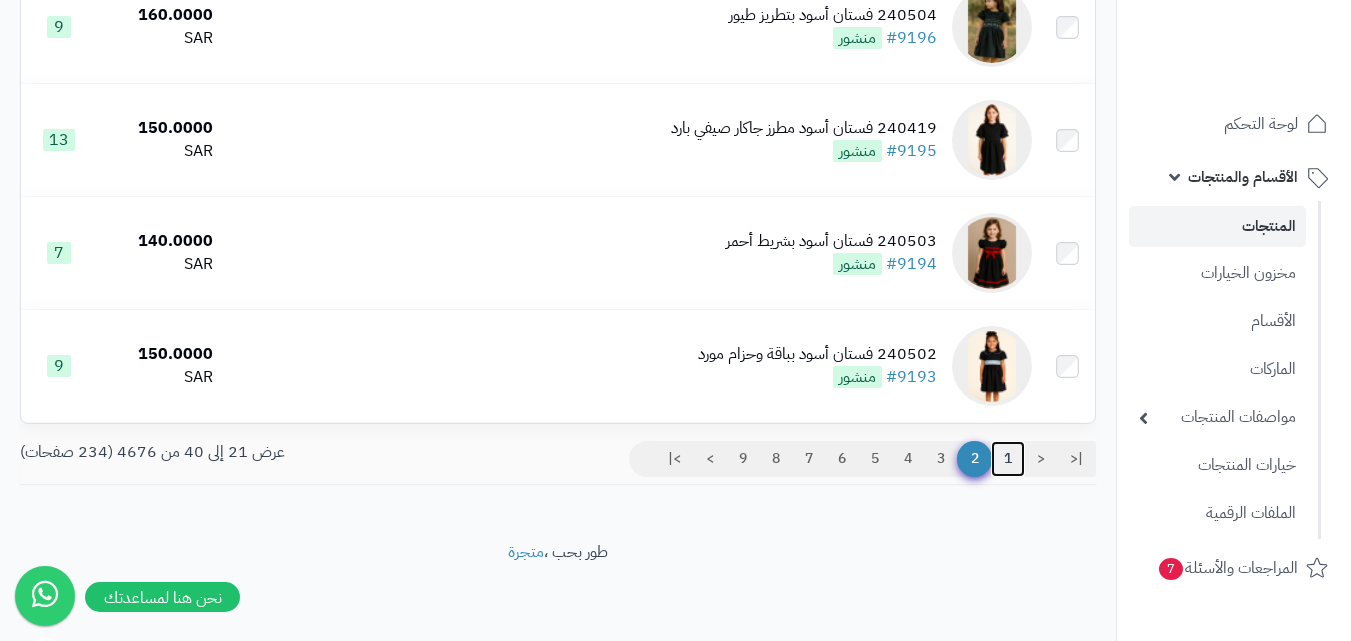 click on "1" at bounding box center [1008, 459] 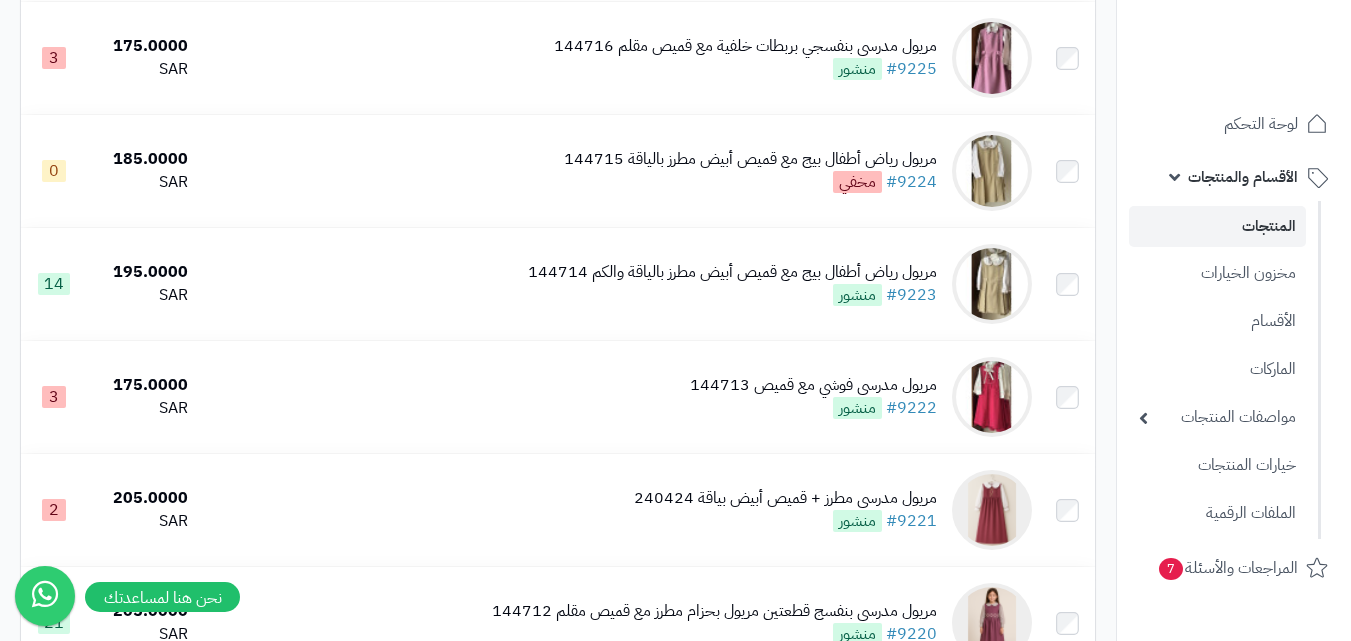 scroll, scrollTop: 1300, scrollLeft: 0, axis: vertical 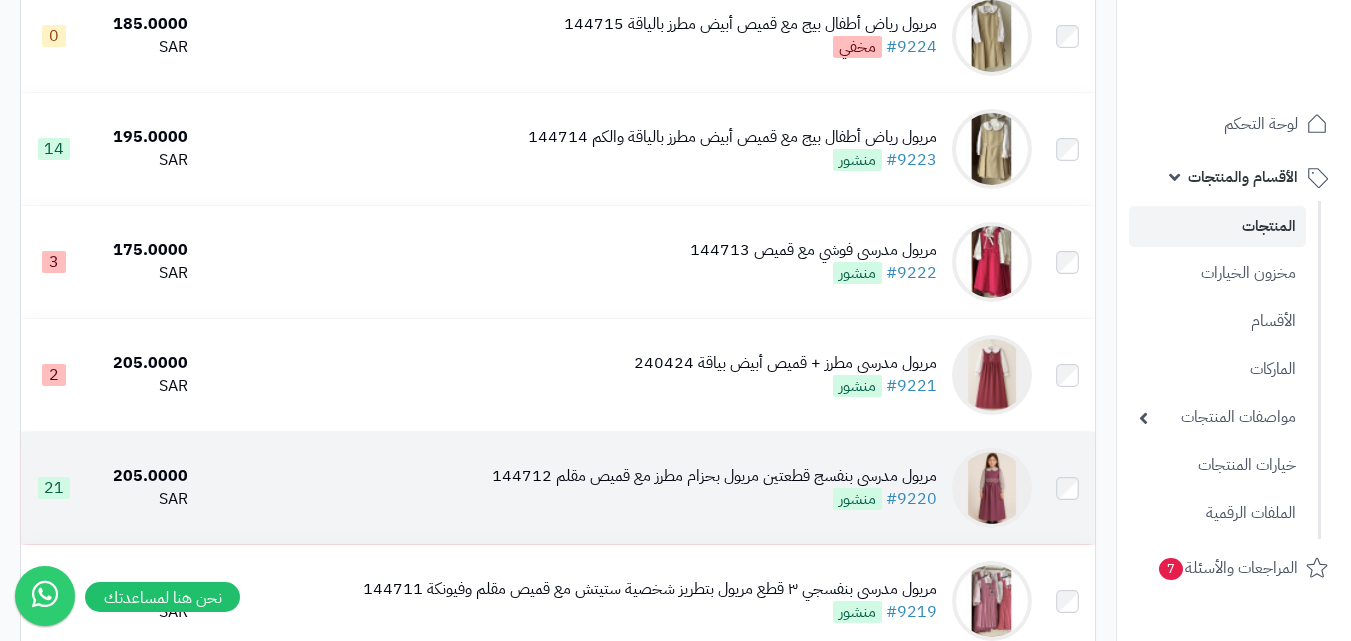 click at bounding box center (992, 488) 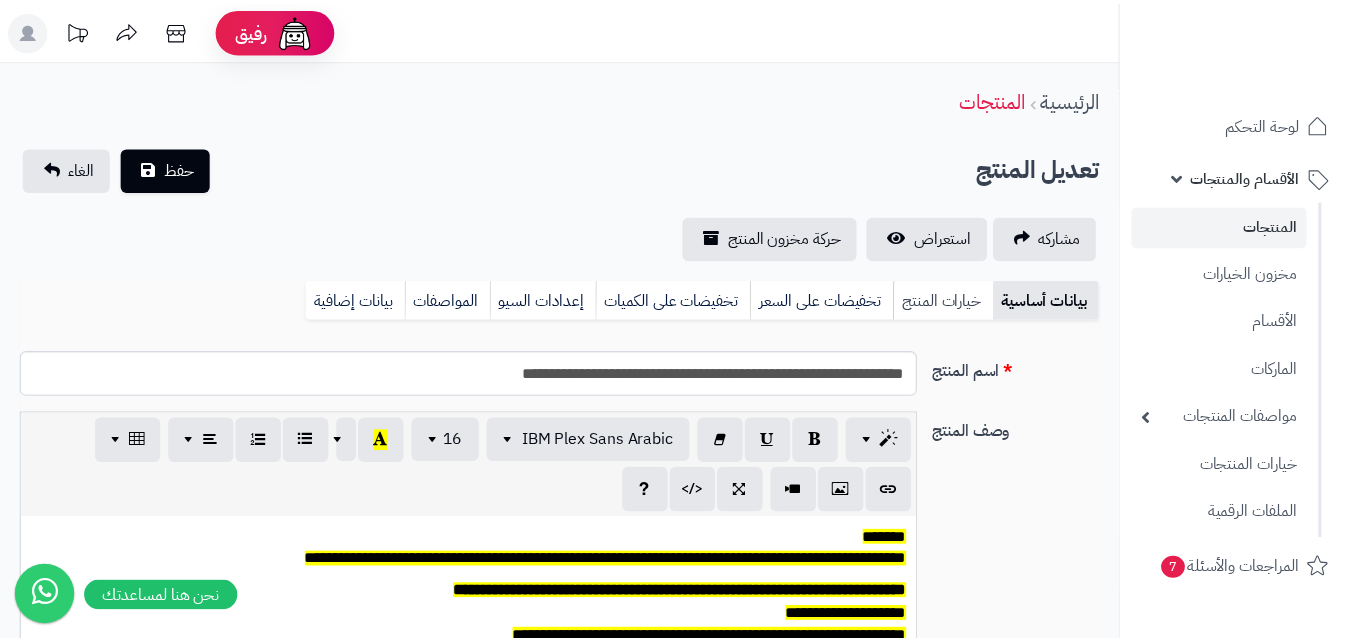scroll, scrollTop: 0, scrollLeft: 0, axis: both 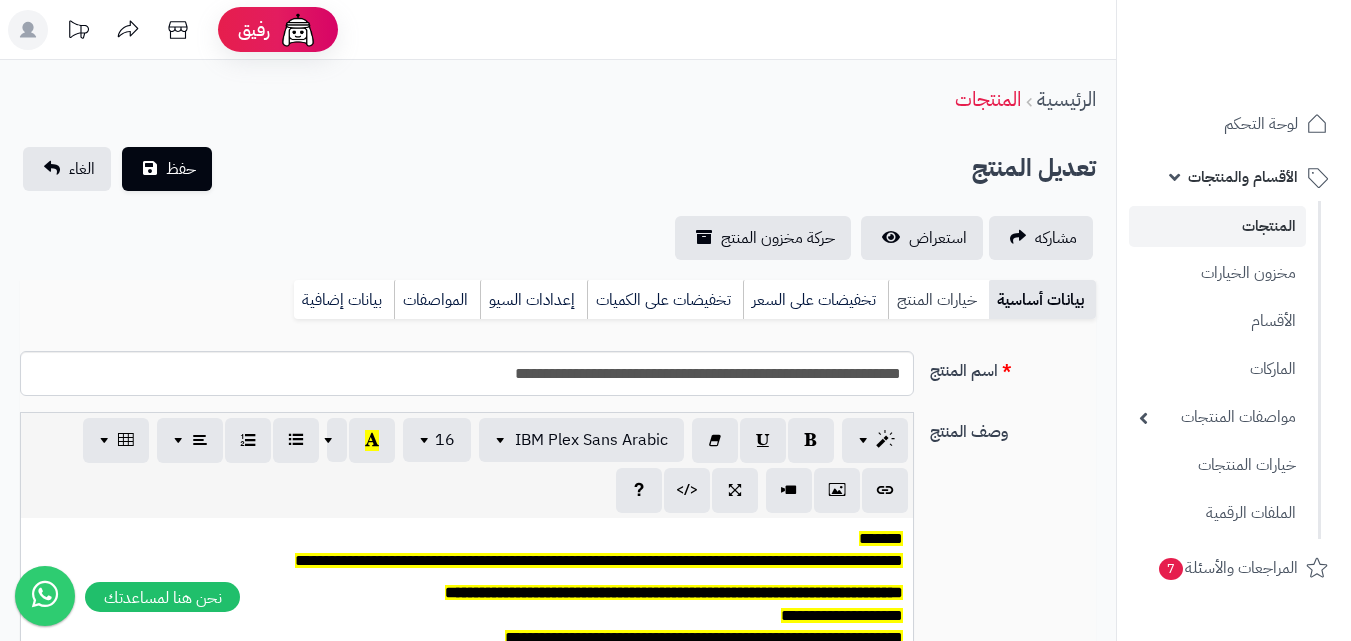click on "خيارات المنتج" at bounding box center (938, 300) 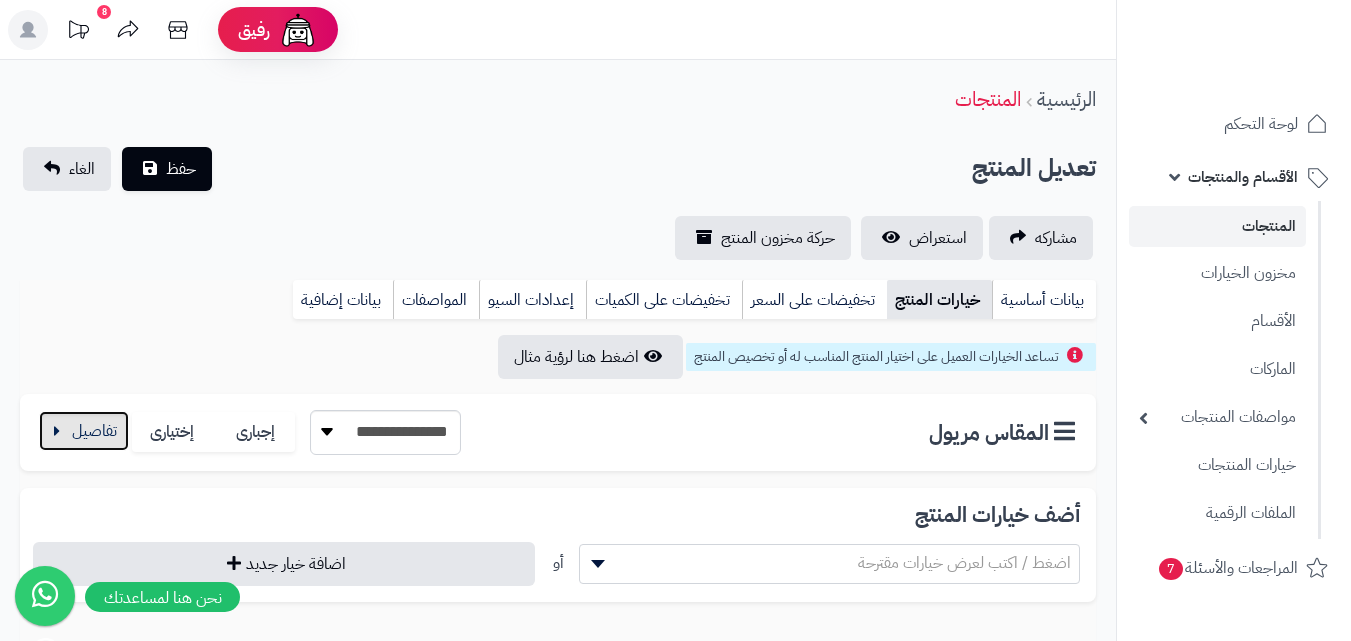 click at bounding box center [84, 431] 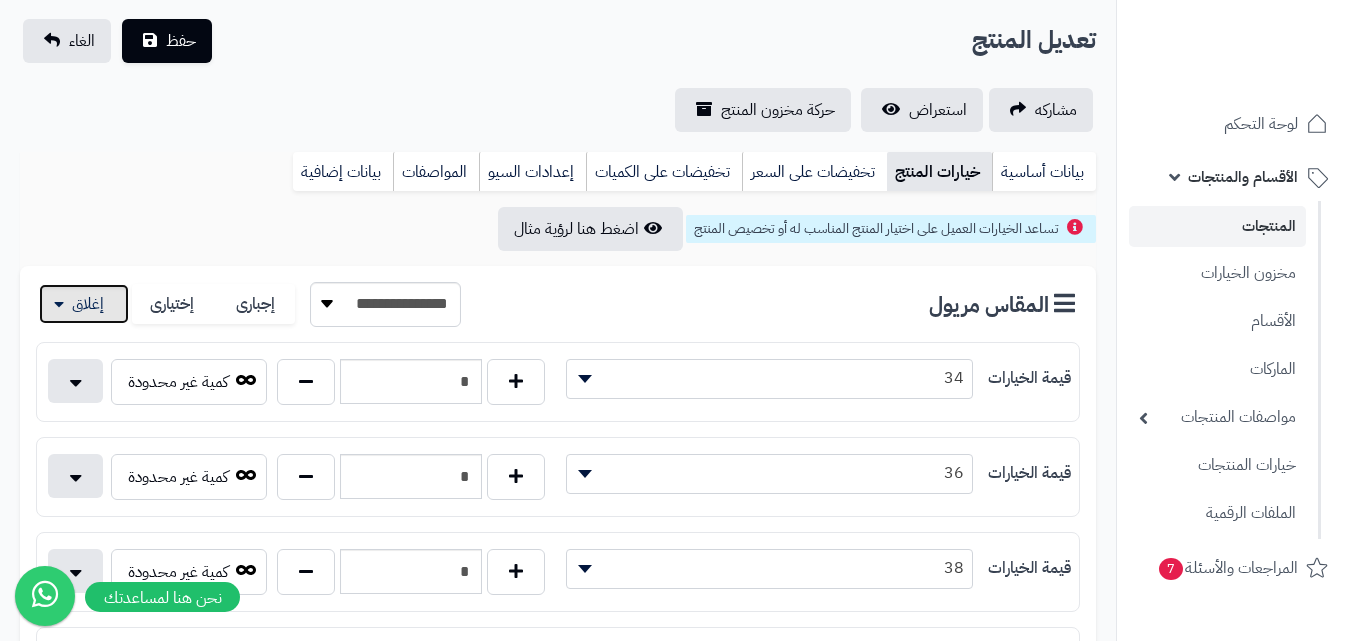 scroll, scrollTop: 400, scrollLeft: 0, axis: vertical 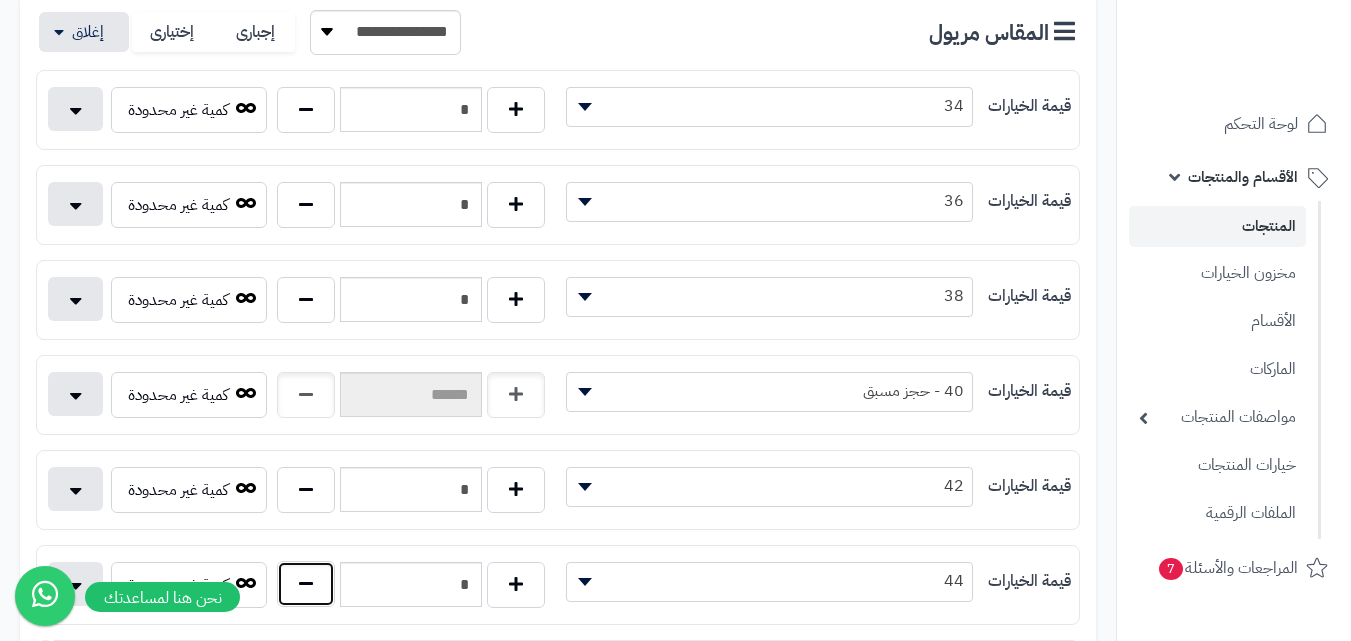 click at bounding box center (306, 584) 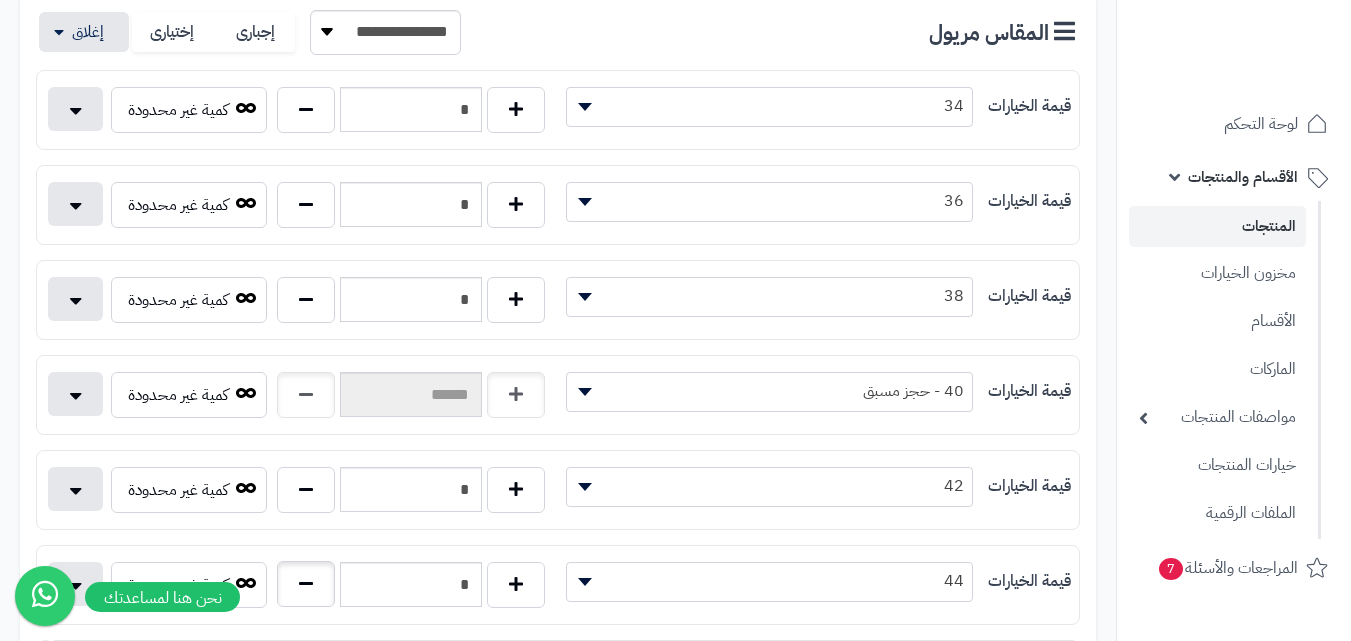 type on "*" 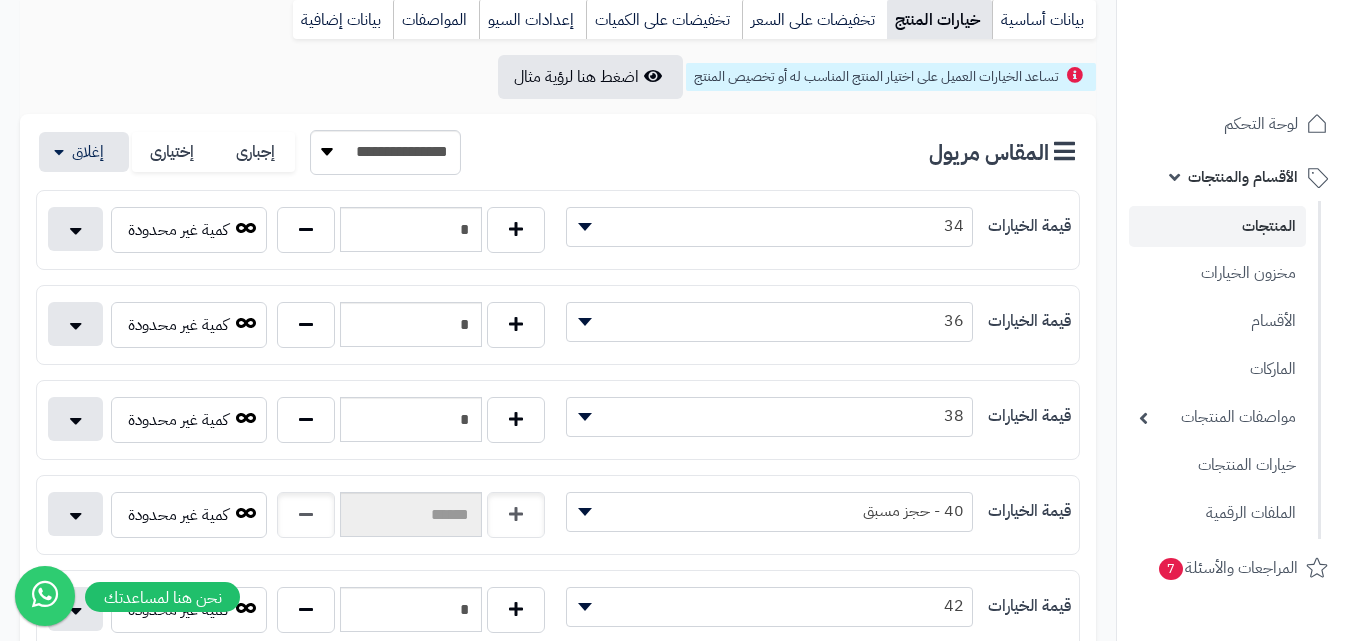 scroll, scrollTop: 0, scrollLeft: 0, axis: both 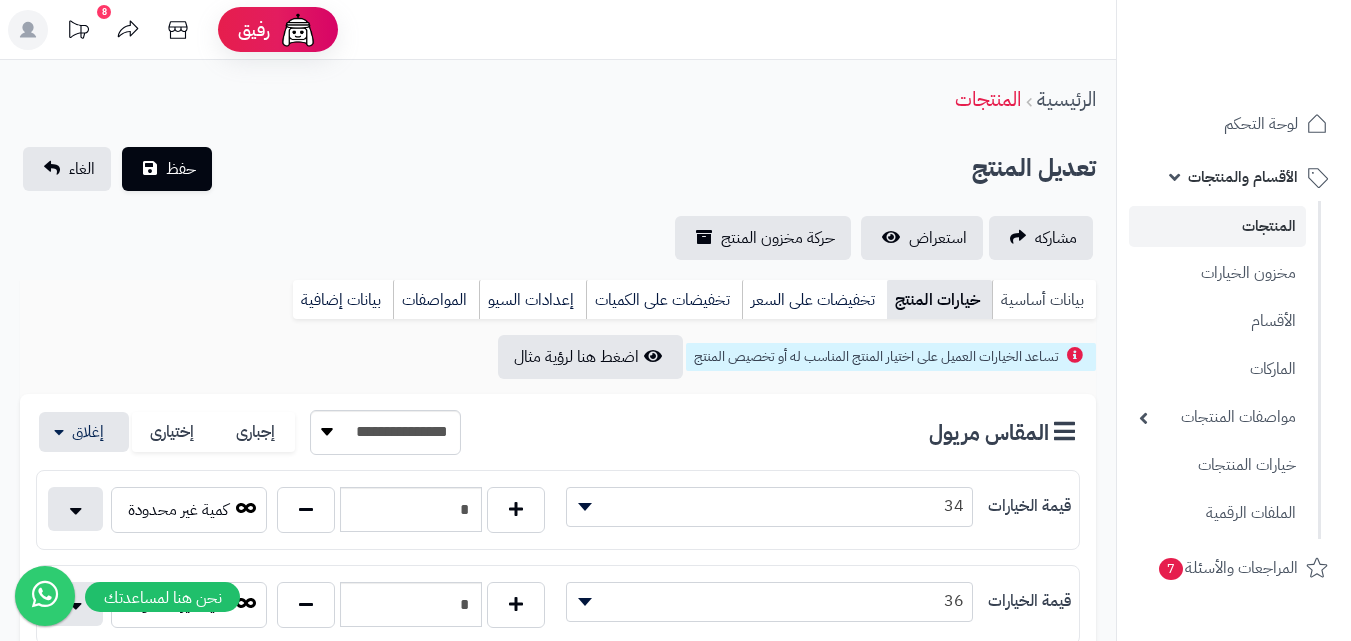 click on "بيانات أساسية" at bounding box center (1044, 300) 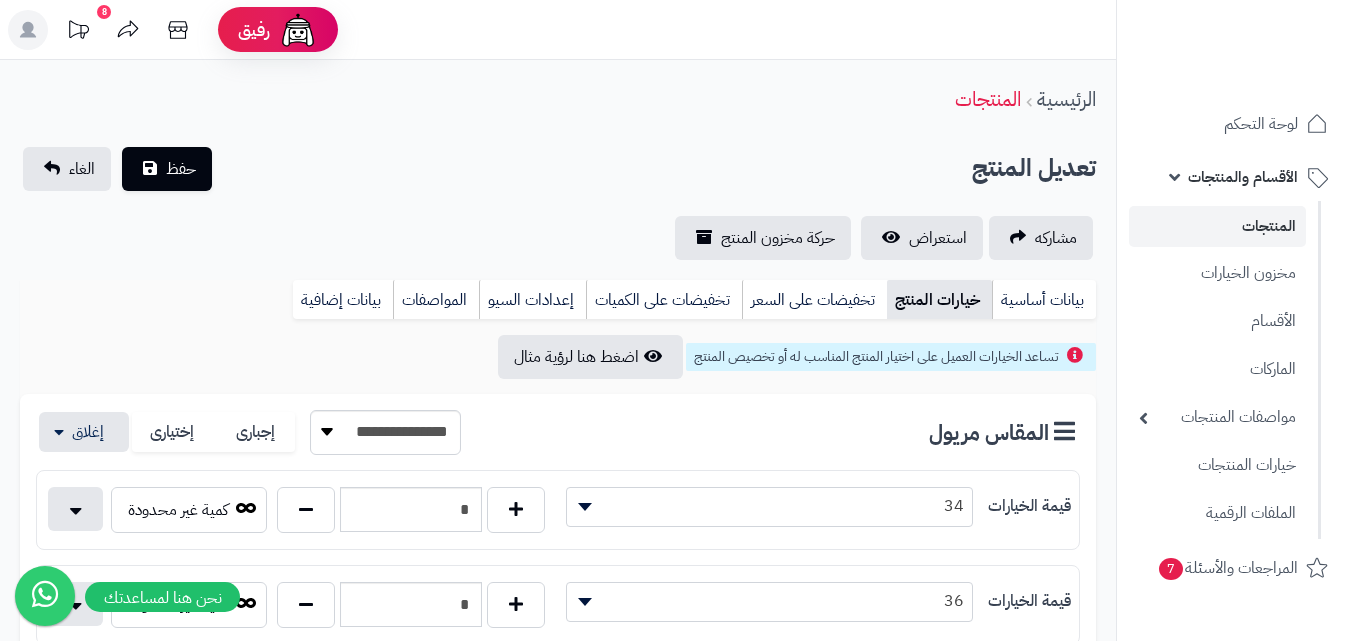 scroll, scrollTop: 0, scrollLeft: 0, axis: both 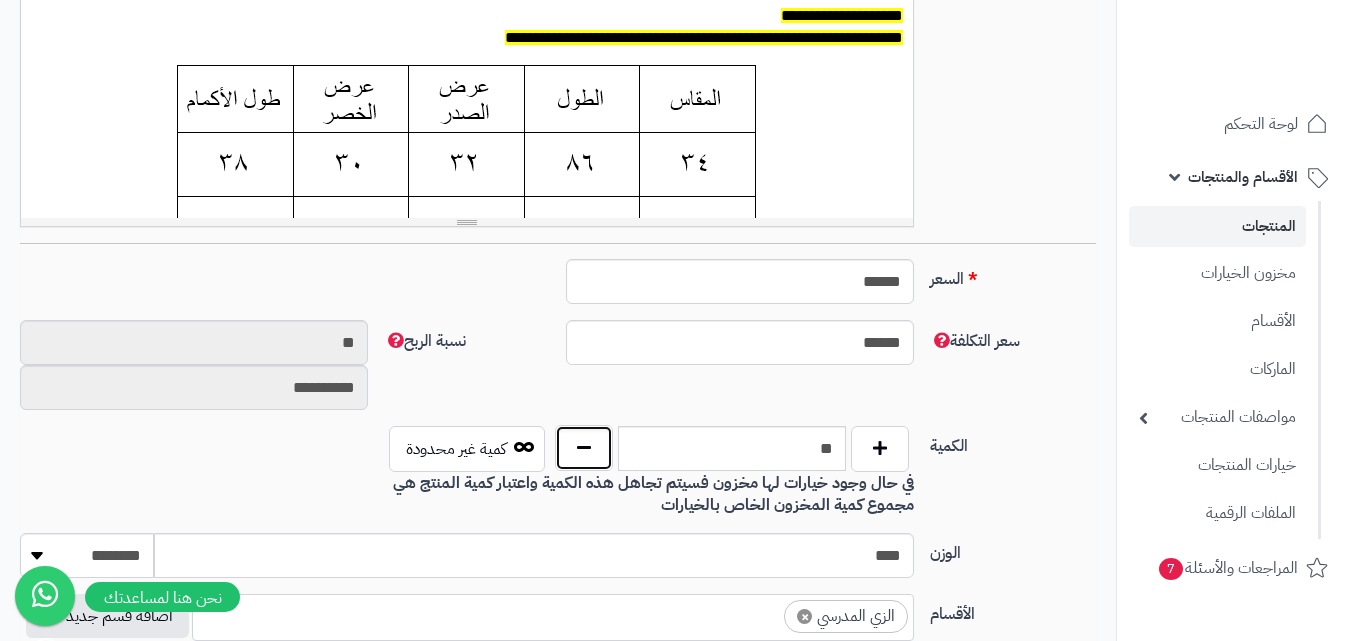 click at bounding box center (584, 448) 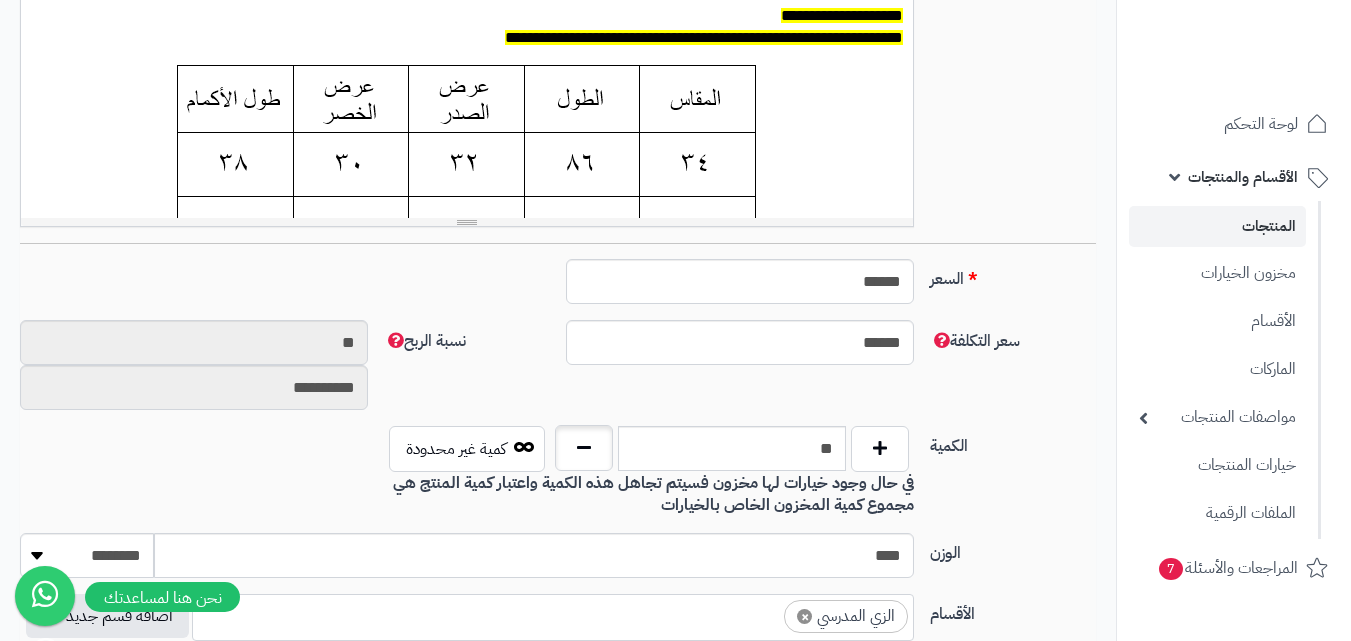 type on "**" 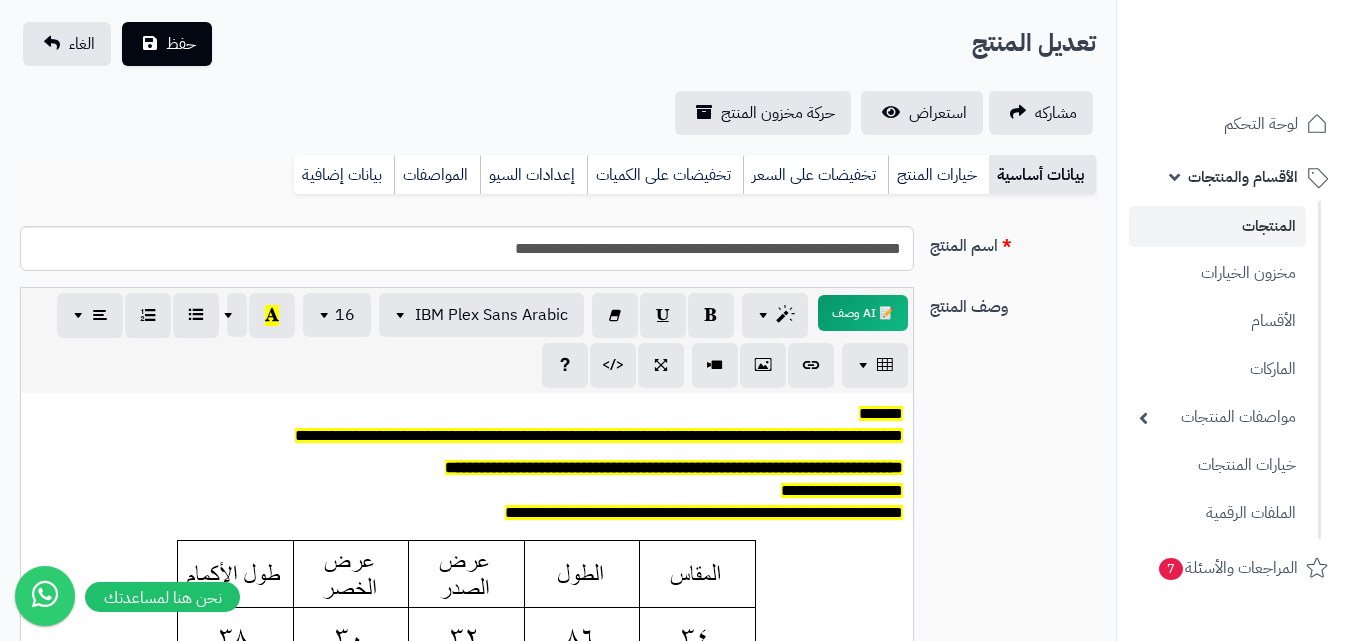 scroll, scrollTop: 100, scrollLeft: 0, axis: vertical 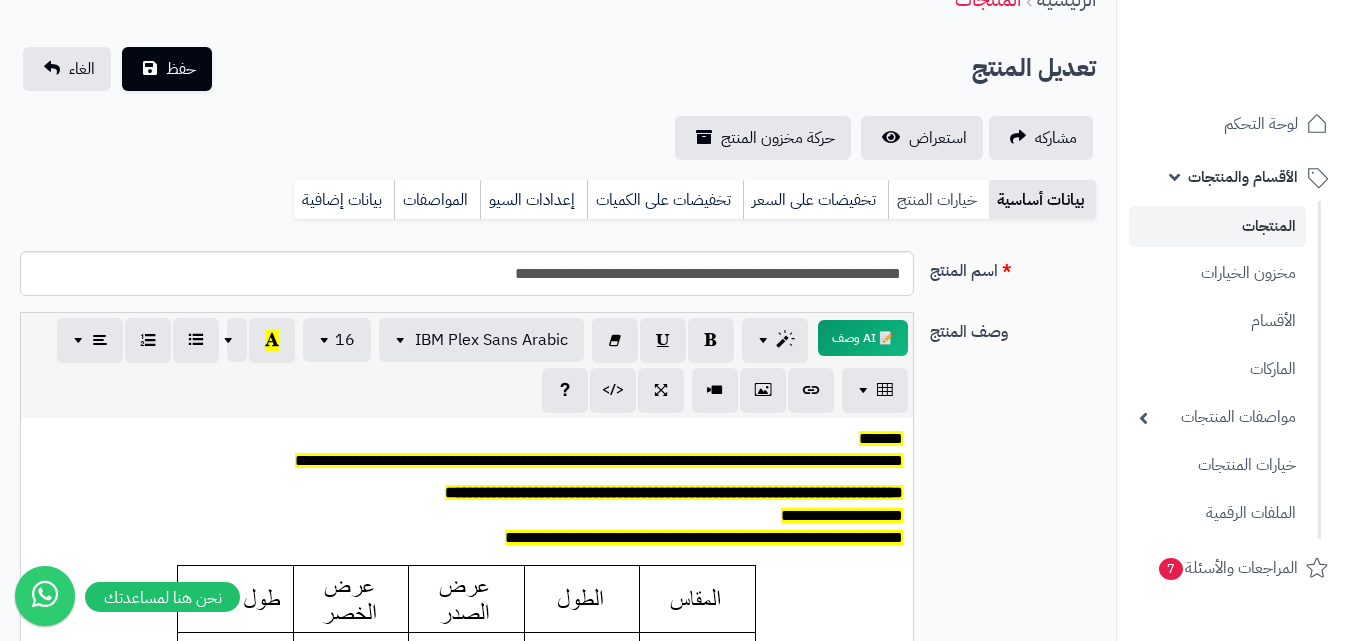 click on "خيارات المنتج" at bounding box center [938, 200] 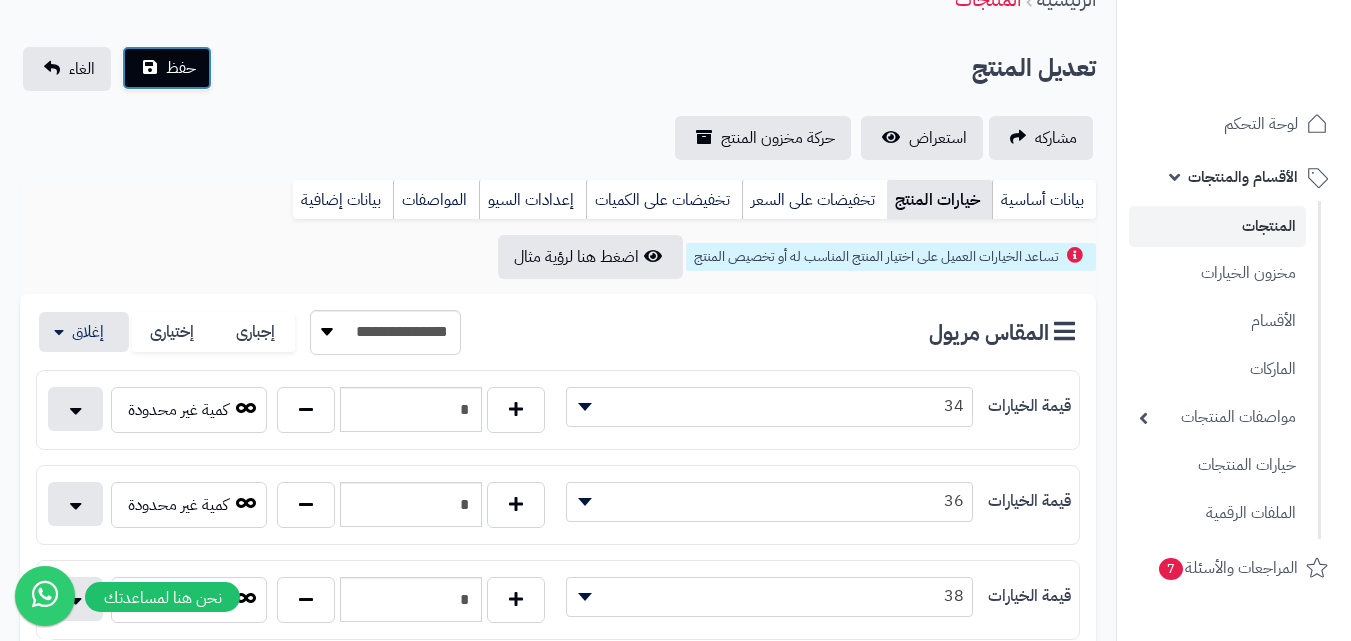 click on "حفظ" at bounding box center [167, 68] 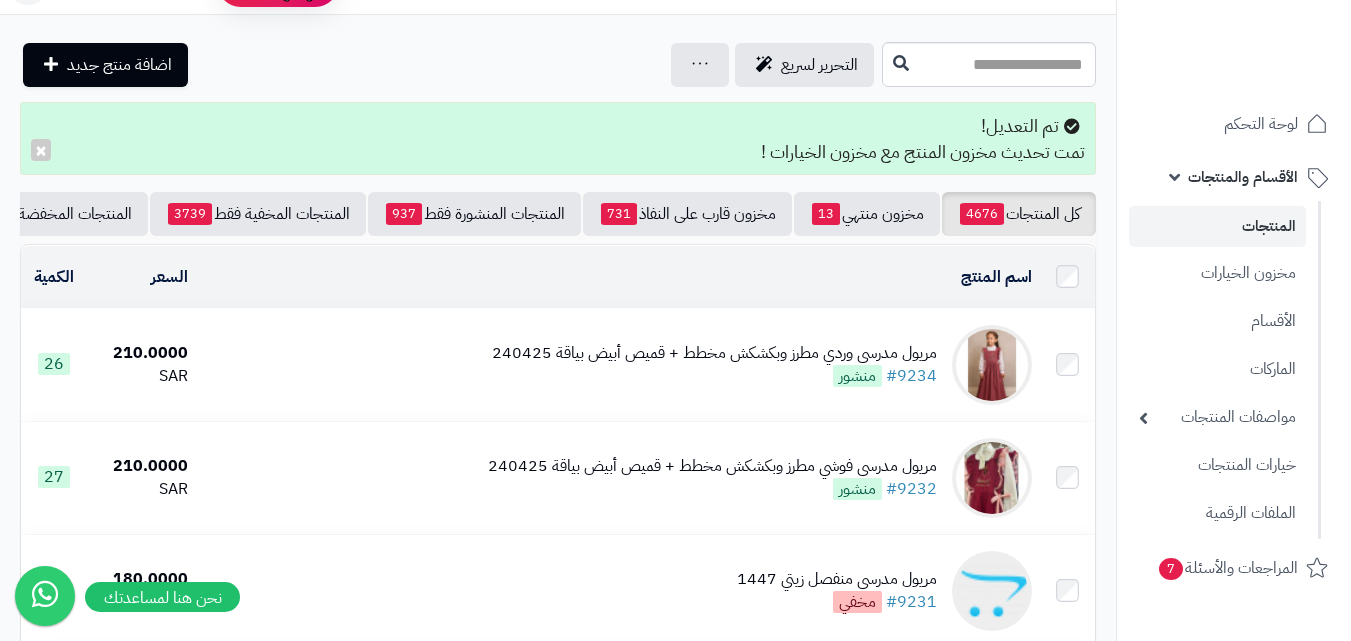 scroll, scrollTop: 0, scrollLeft: 0, axis: both 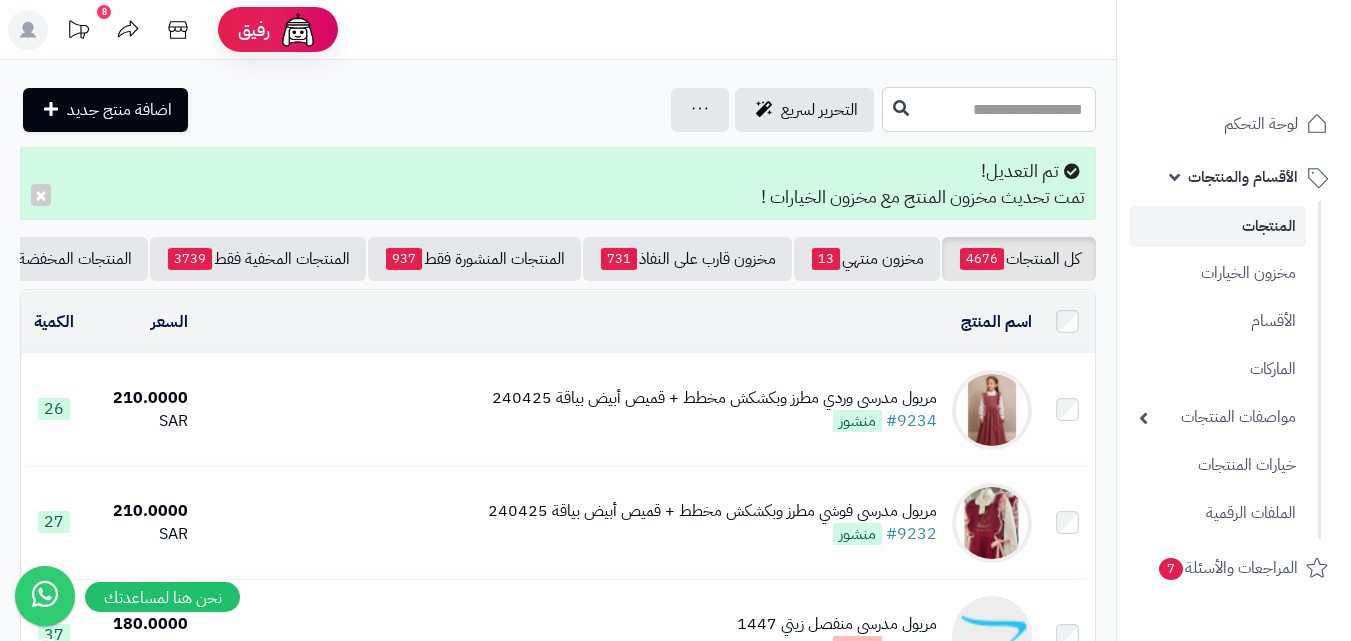 click at bounding box center (989, 109) 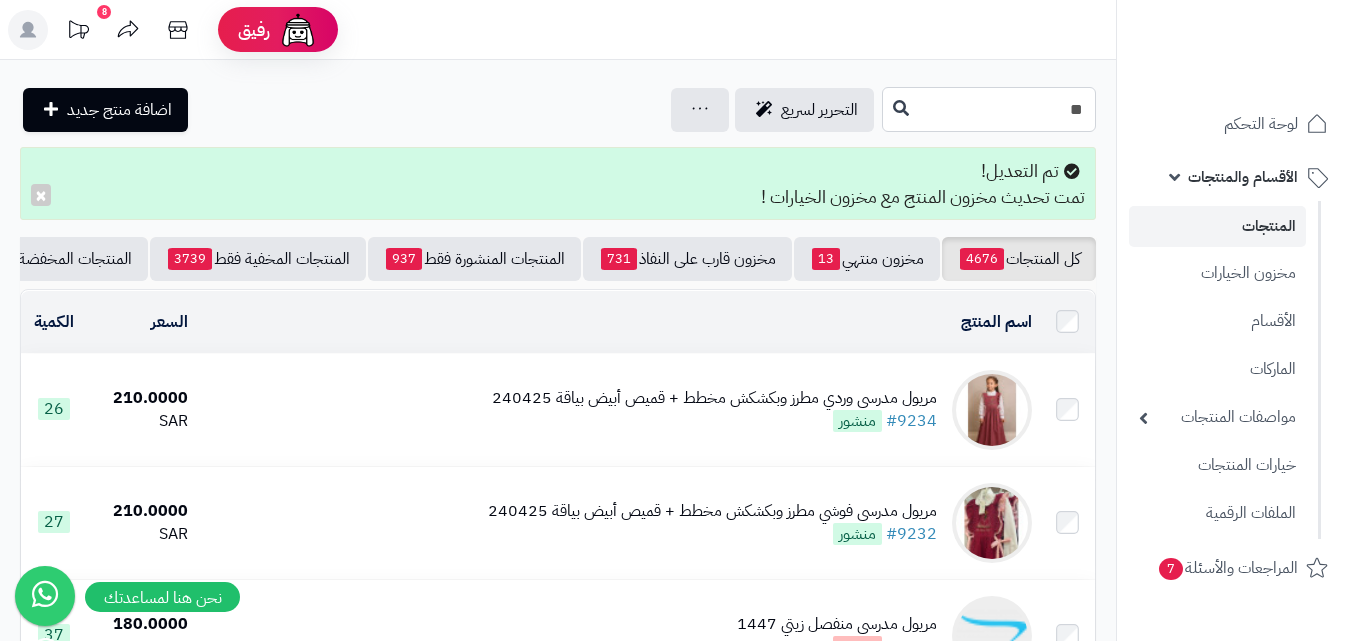type on "*" 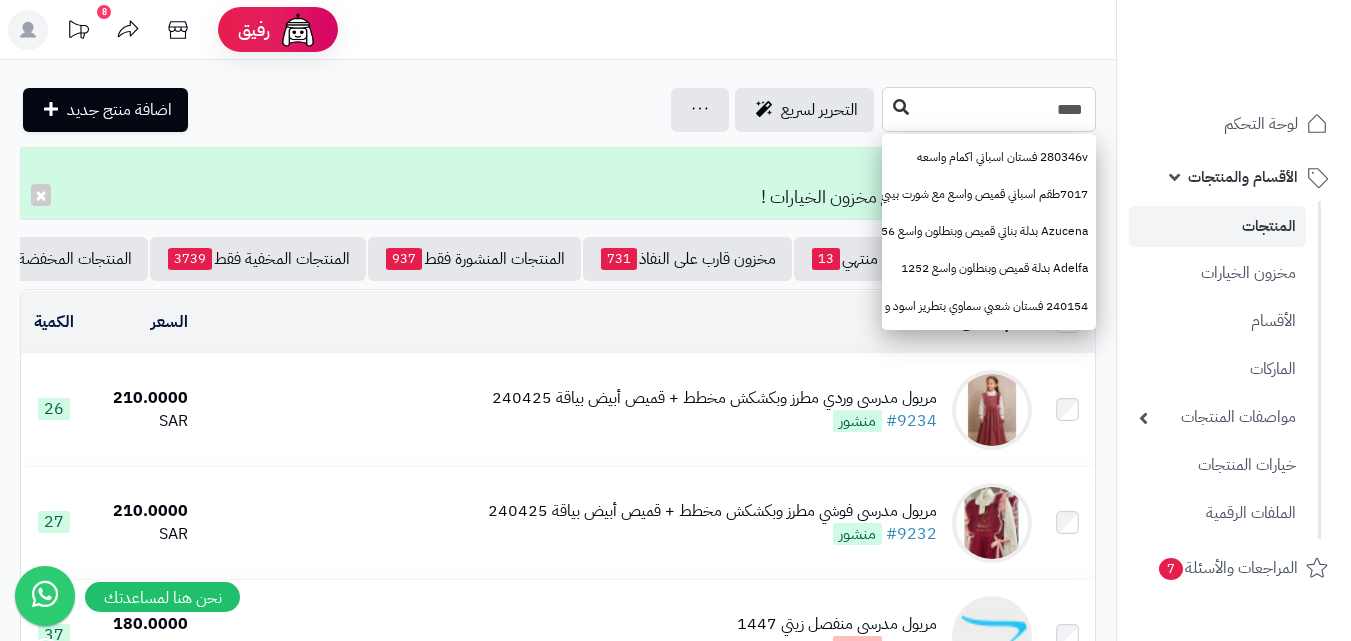 type on "****" 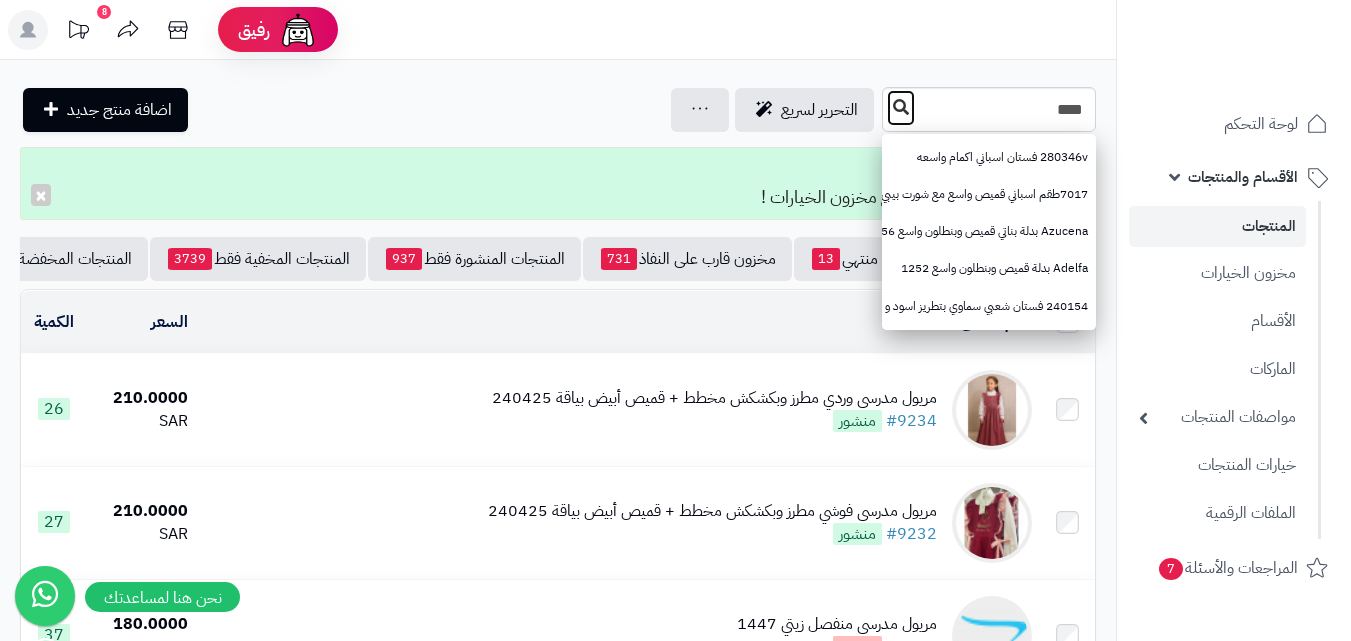 click at bounding box center [901, 108] 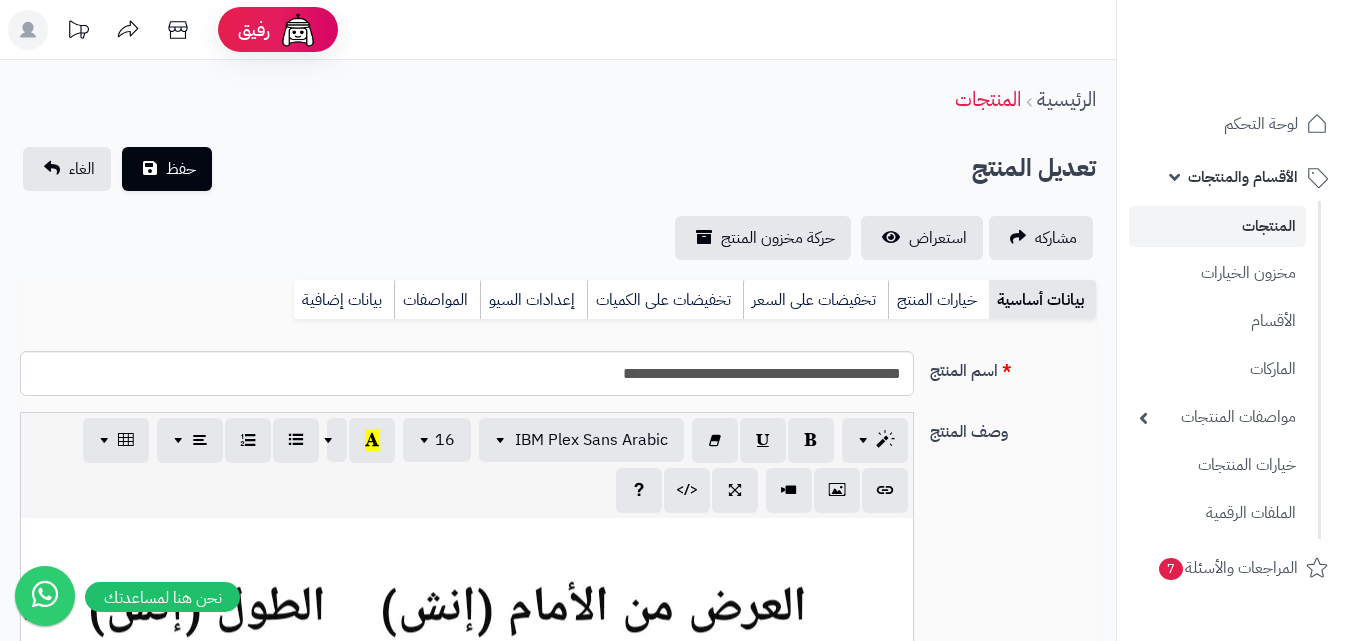 scroll, scrollTop: 0, scrollLeft: 0, axis: both 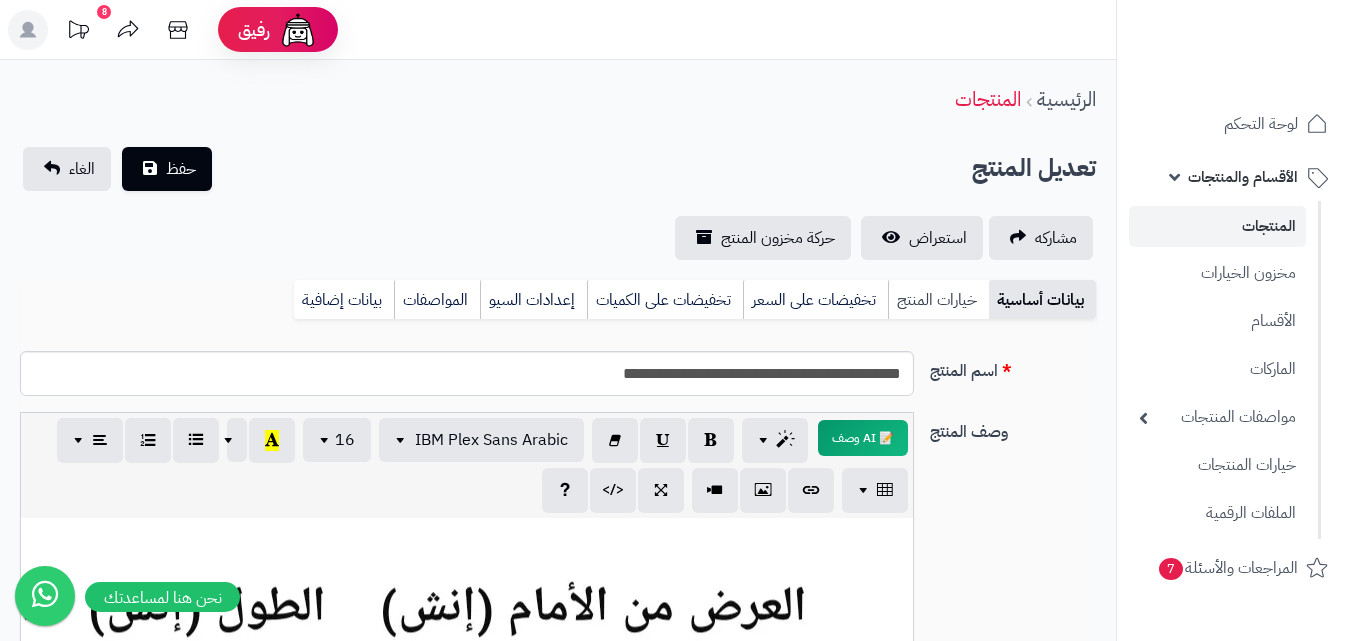 click on "خيارات المنتج" at bounding box center [938, 300] 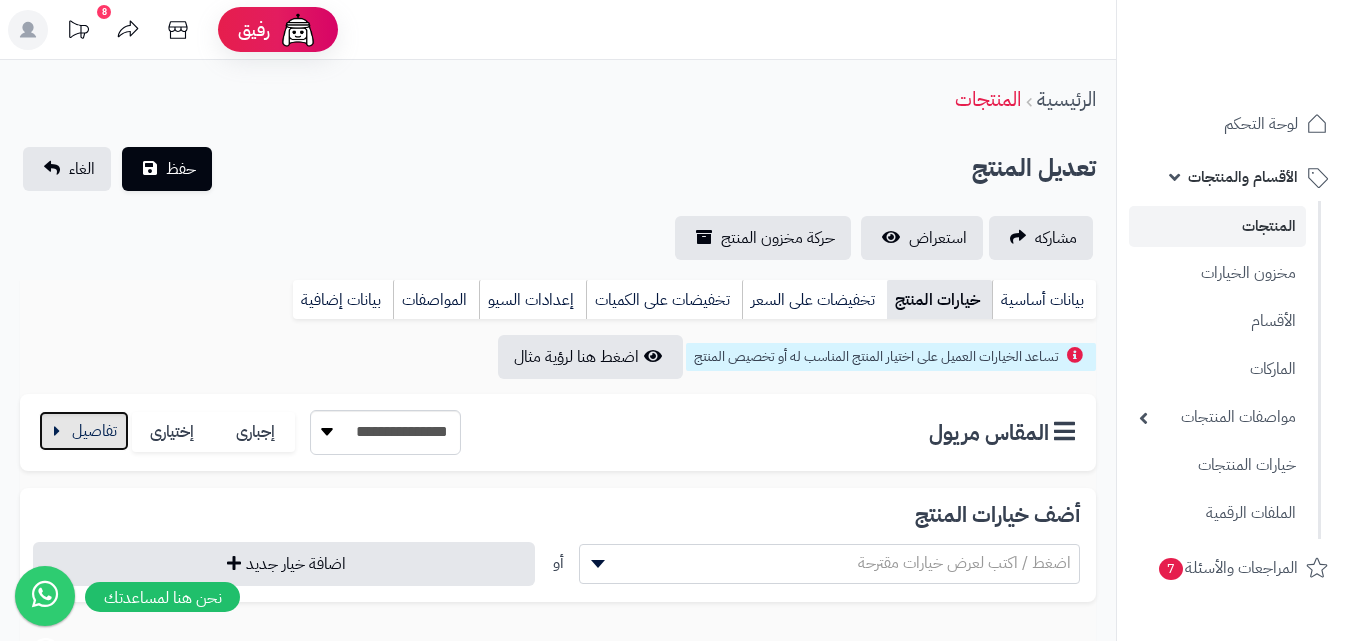 click at bounding box center (84, 431) 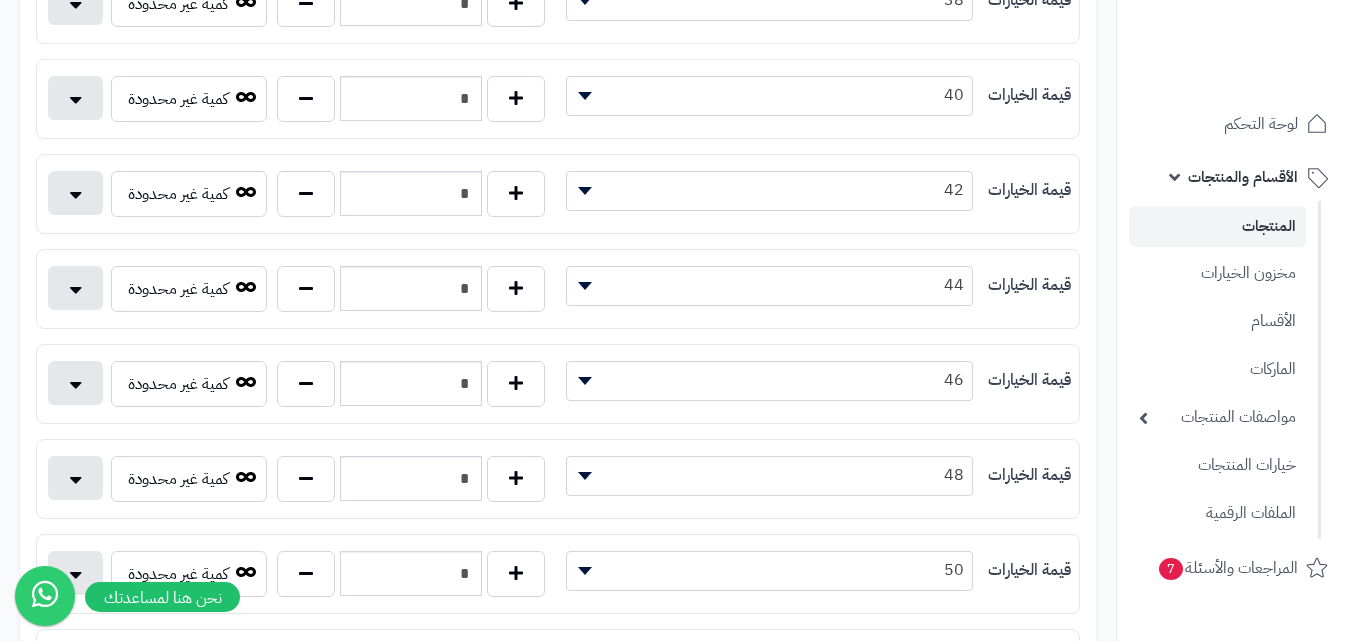 scroll, scrollTop: 700, scrollLeft: 0, axis: vertical 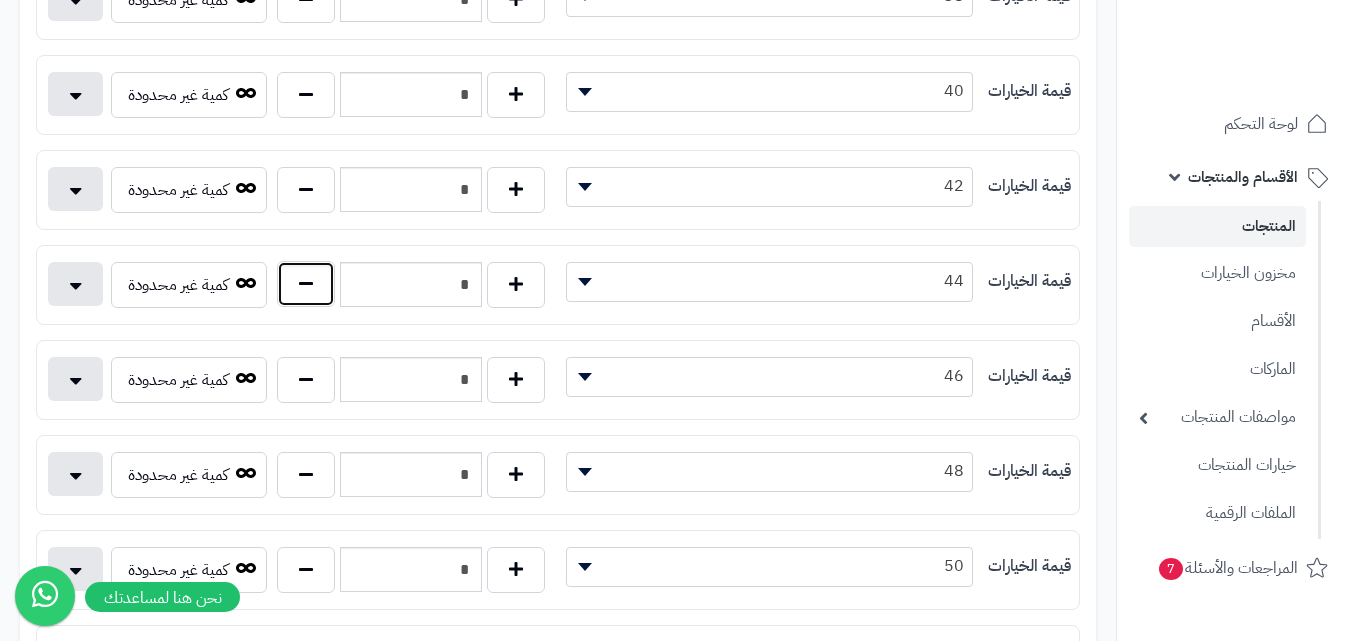 click at bounding box center [306, 284] 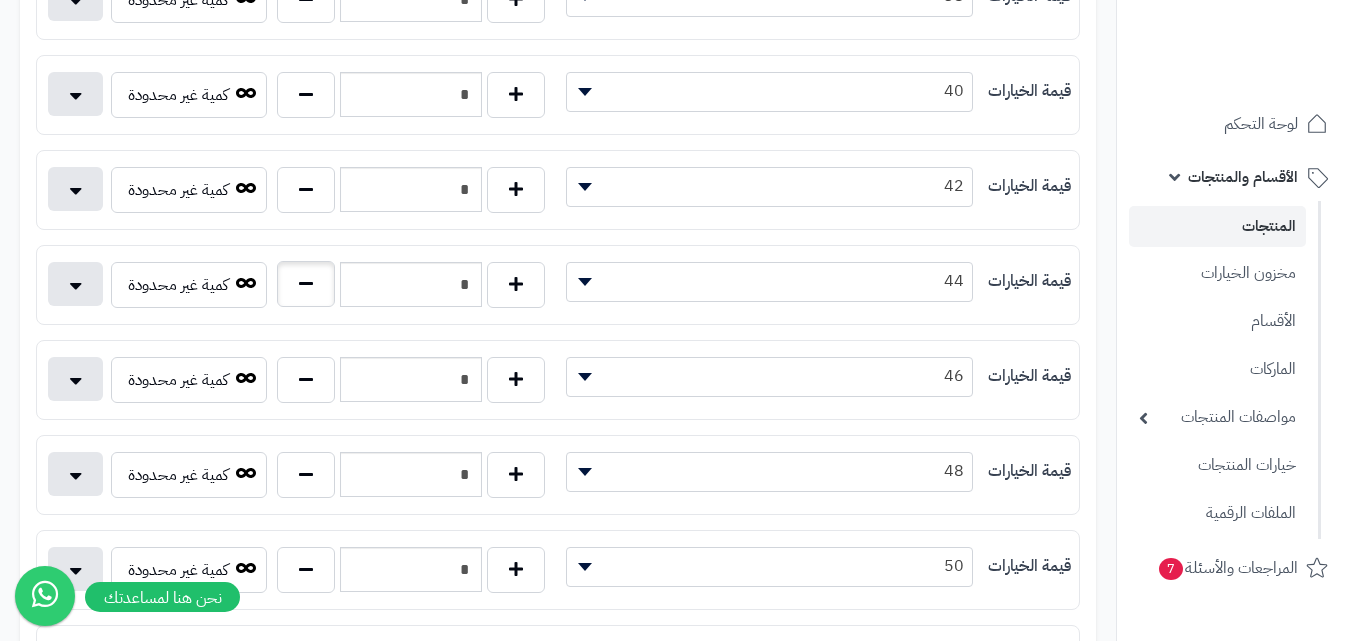 type on "*" 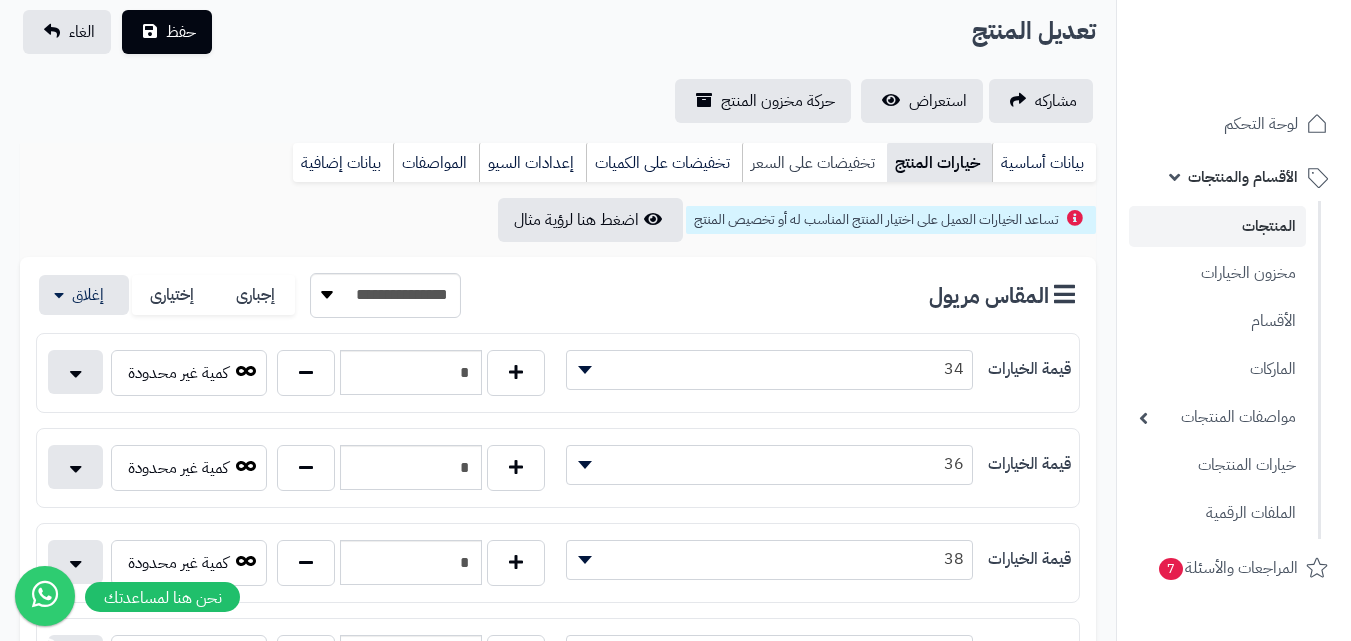 scroll, scrollTop: 100, scrollLeft: 0, axis: vertical 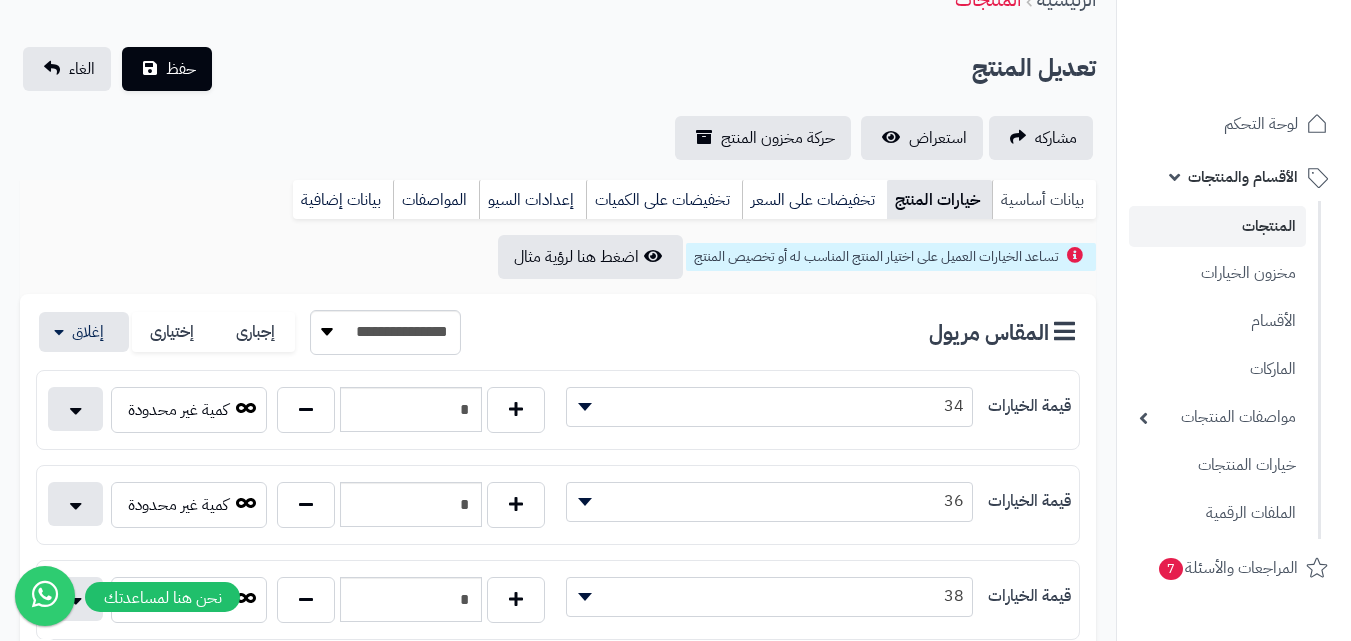 click on "بيانات أساسية" at bounding box center [1044, 200] 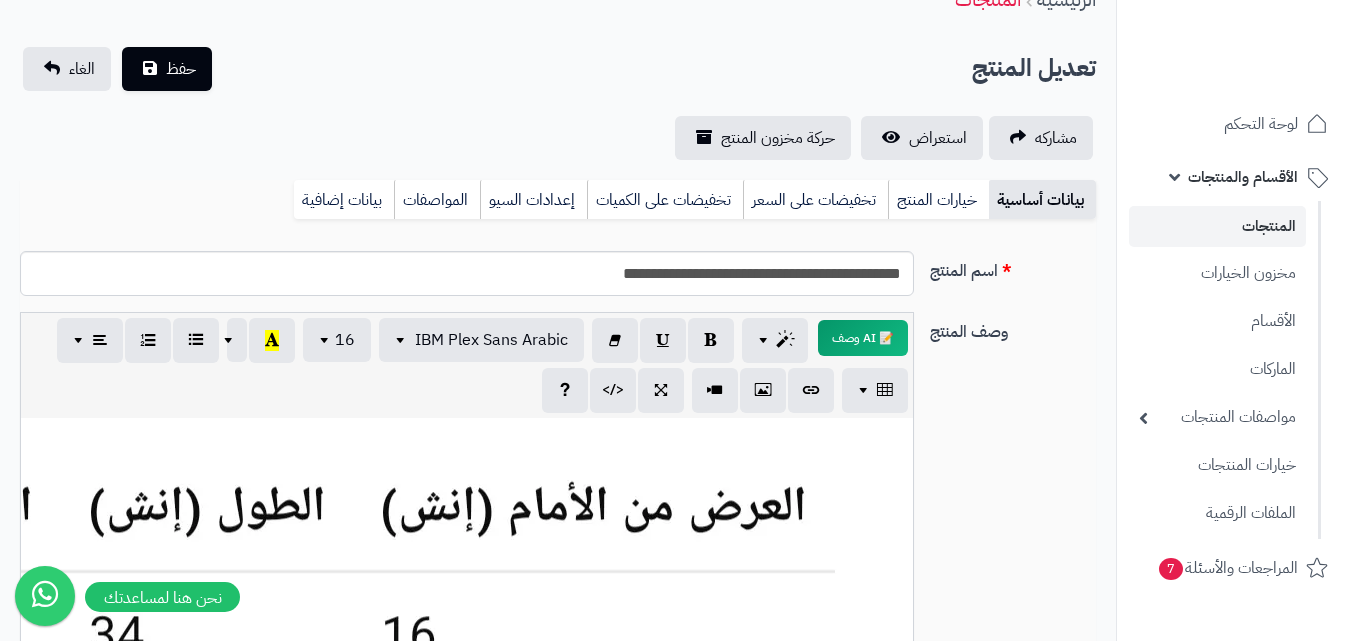 scroll, scrollTop: 0, scrollLeft: 0, axis: both 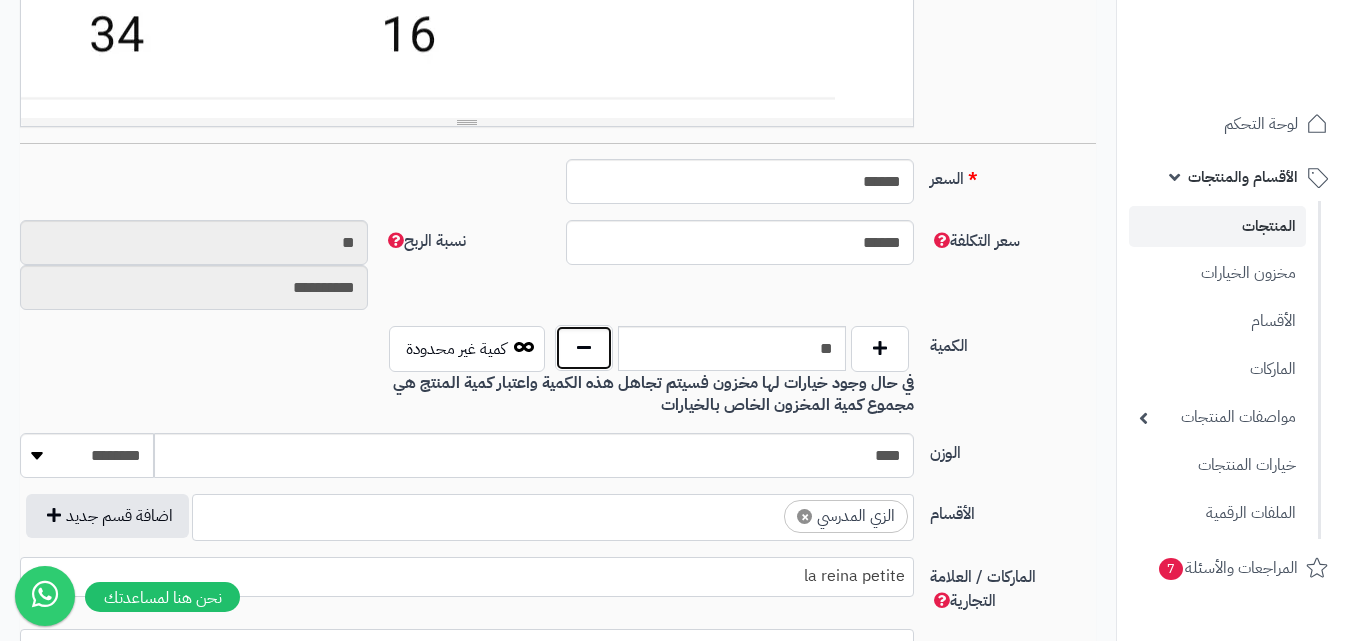 click at bounding box center (584, 348) 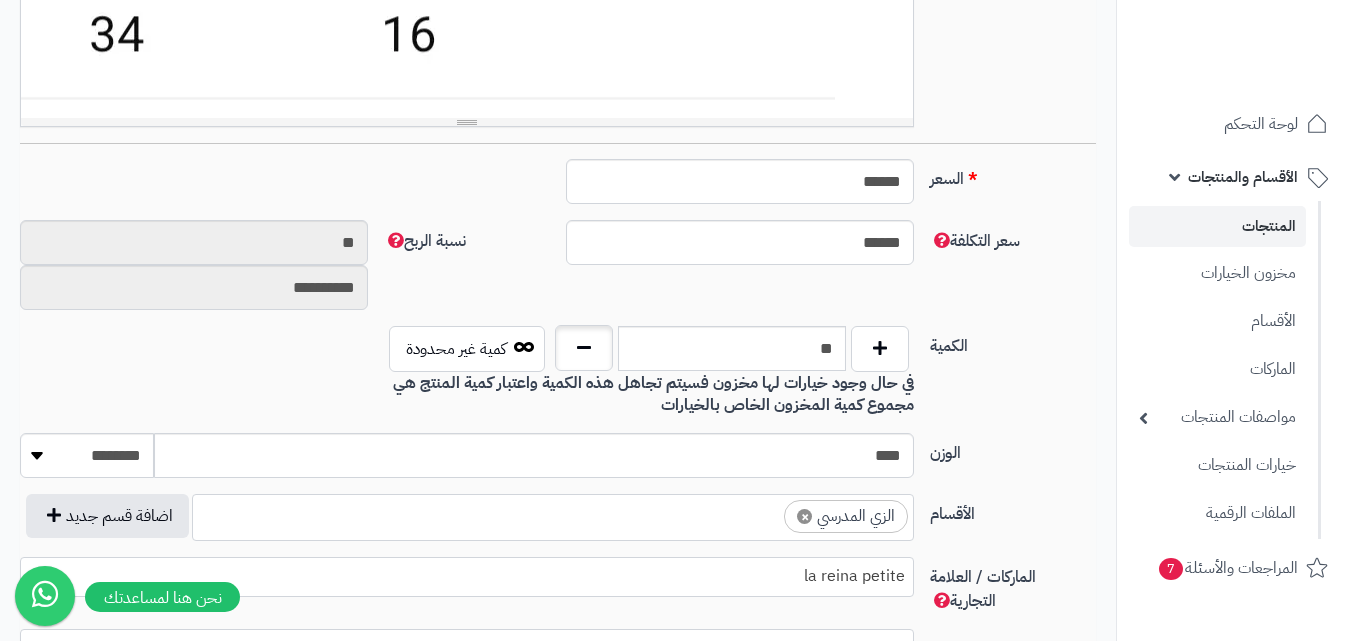 type on "**" 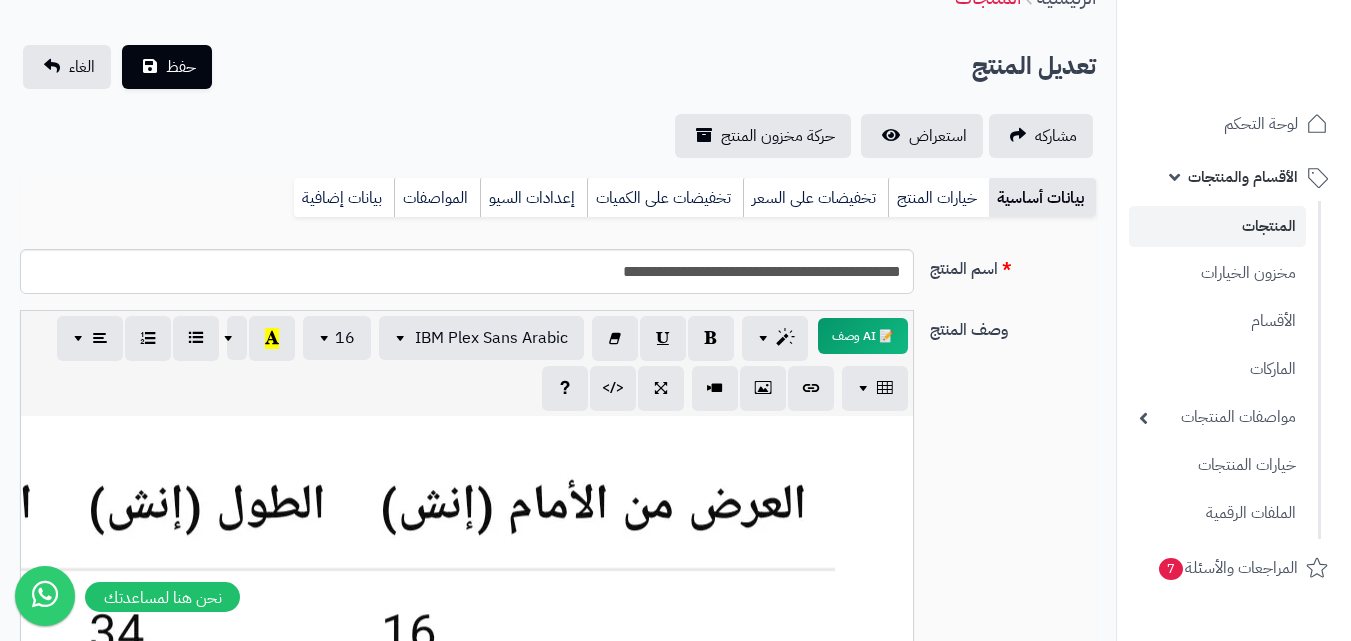 scroll, scrollTop: 100, scrollLeft: 0, axis: vertical 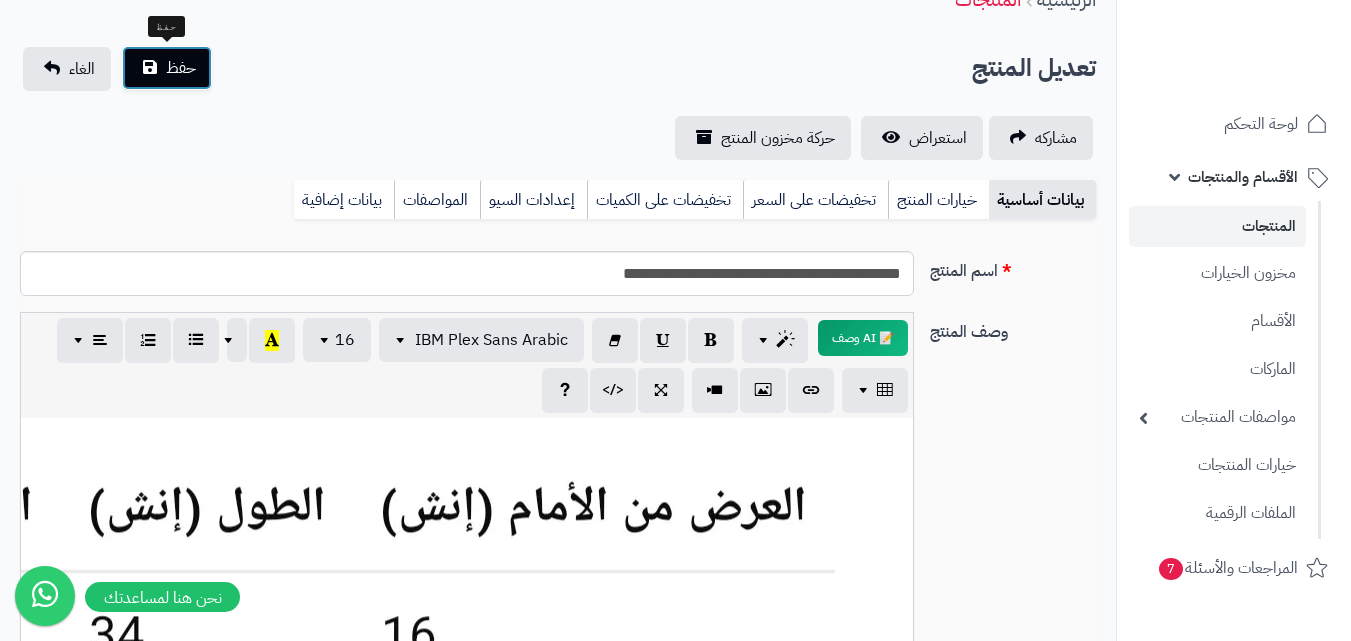 click on "حفظ" at bounding box center [167, 68] 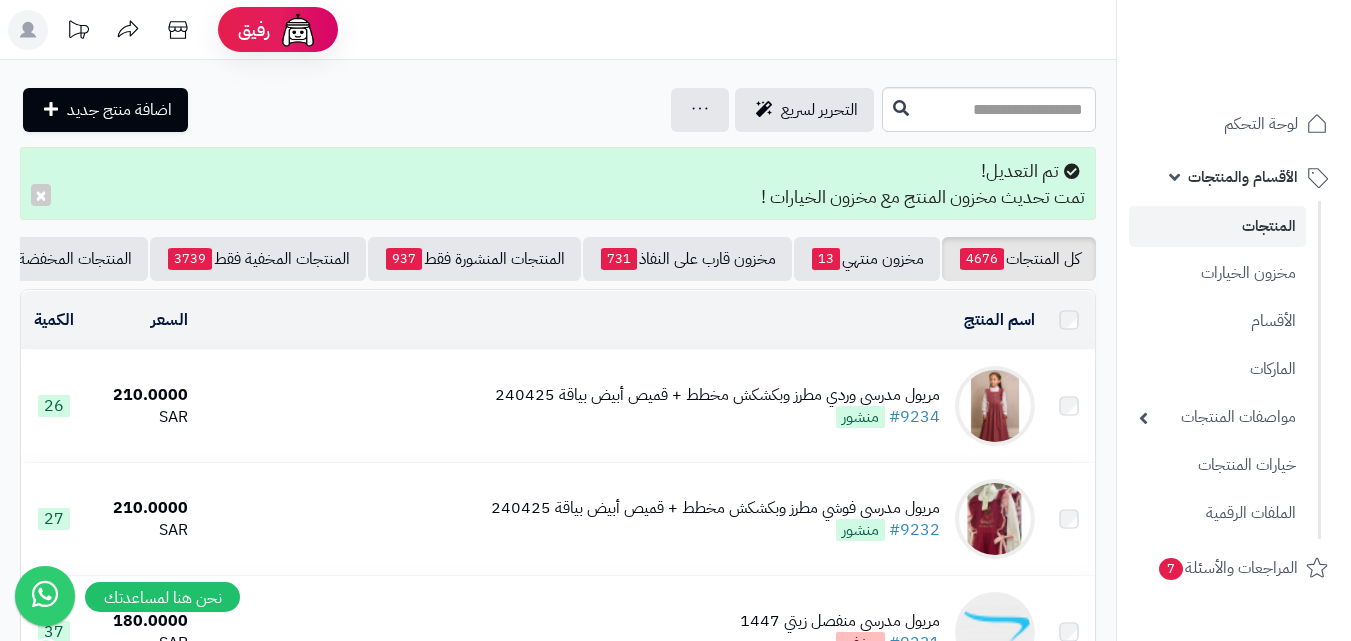 scroll, scrollTop: 0, scrollLeft: 0, axis: both 